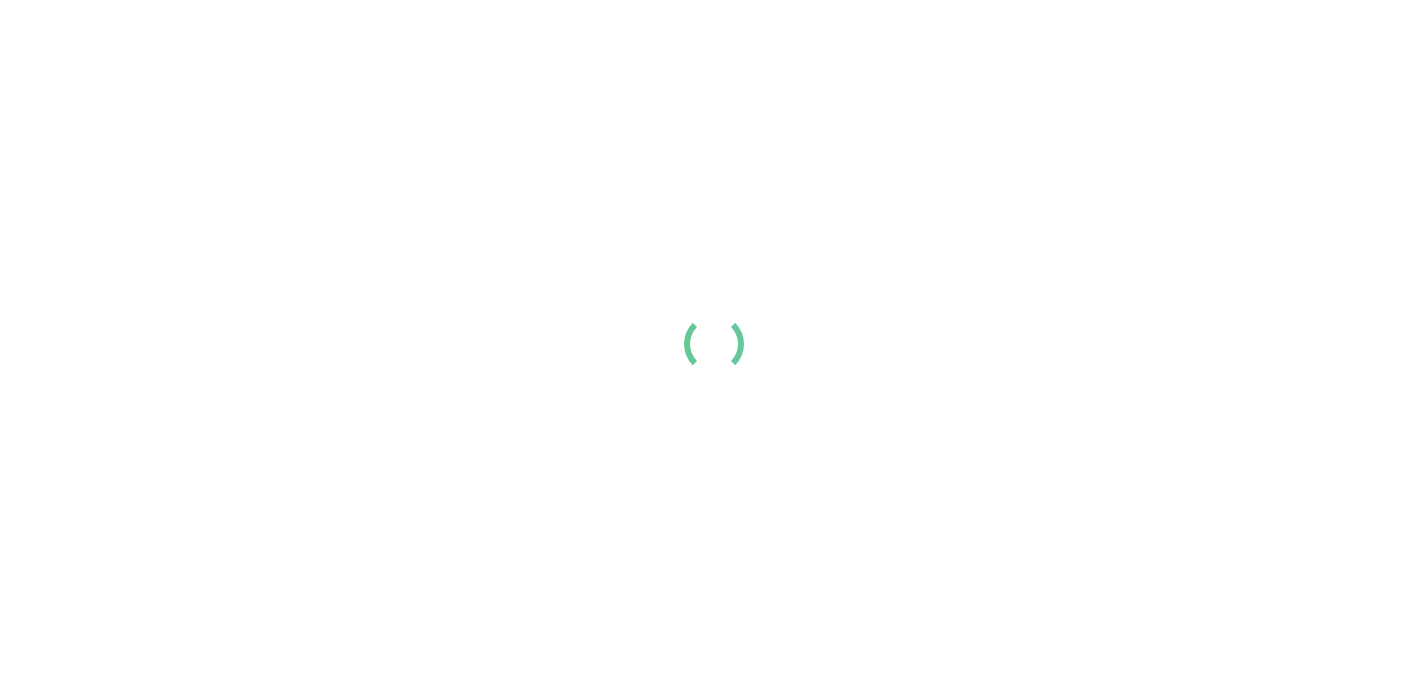 scroll, scrollTop: 0, scrollLeft: 0, axis: both 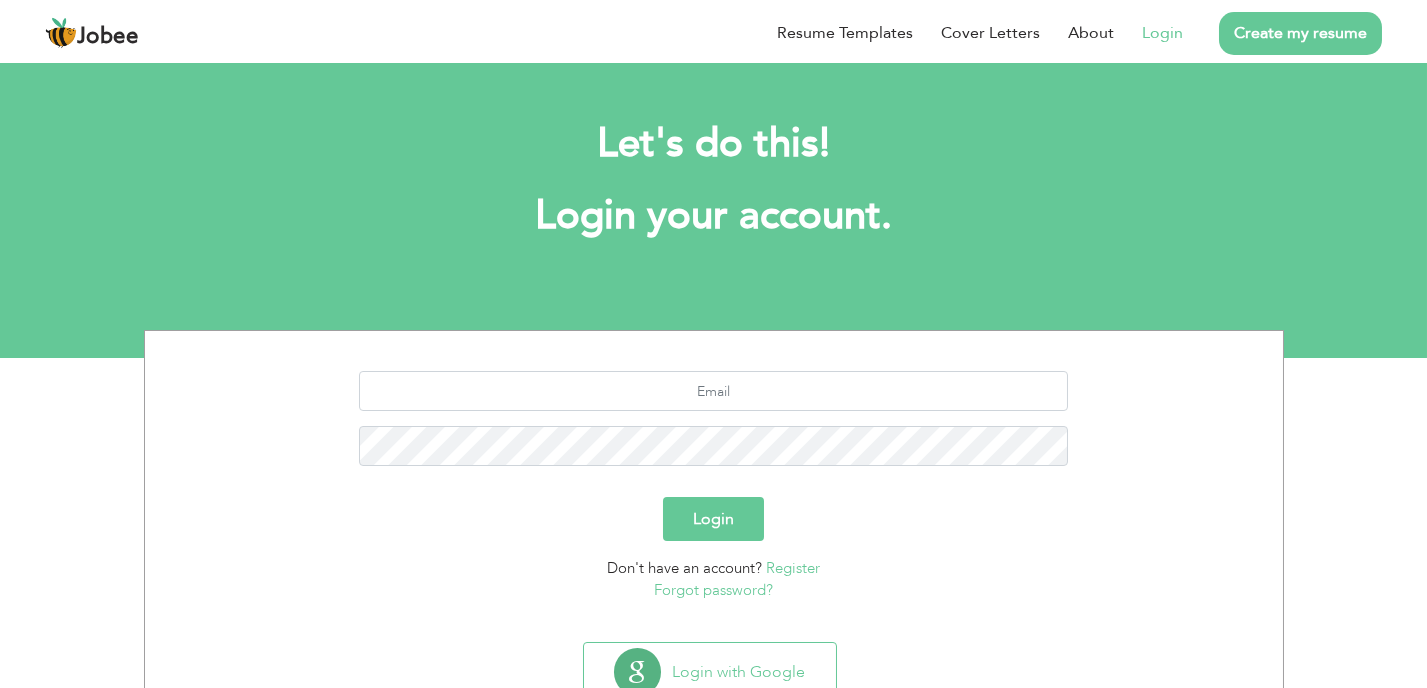 click on "Login" at bounding box center [1162, 33] 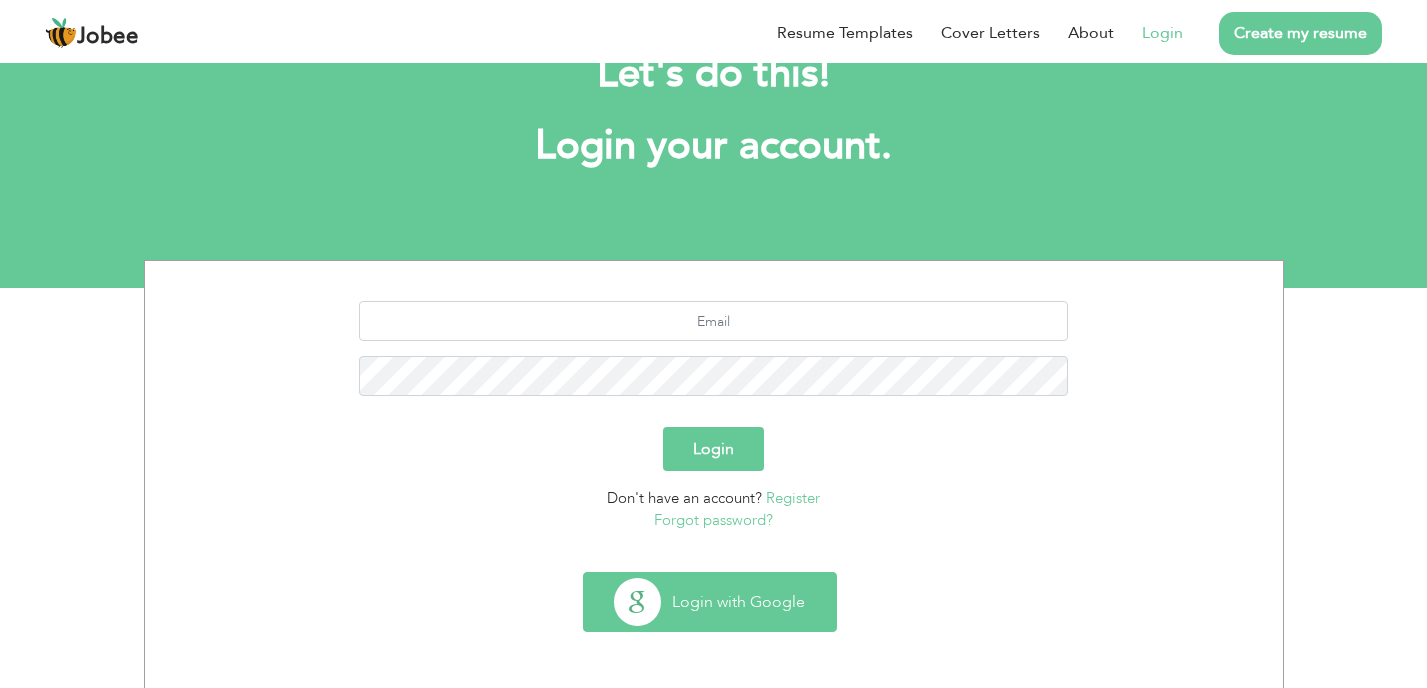 click on "Login with Google" at bounding box center [710, 602] 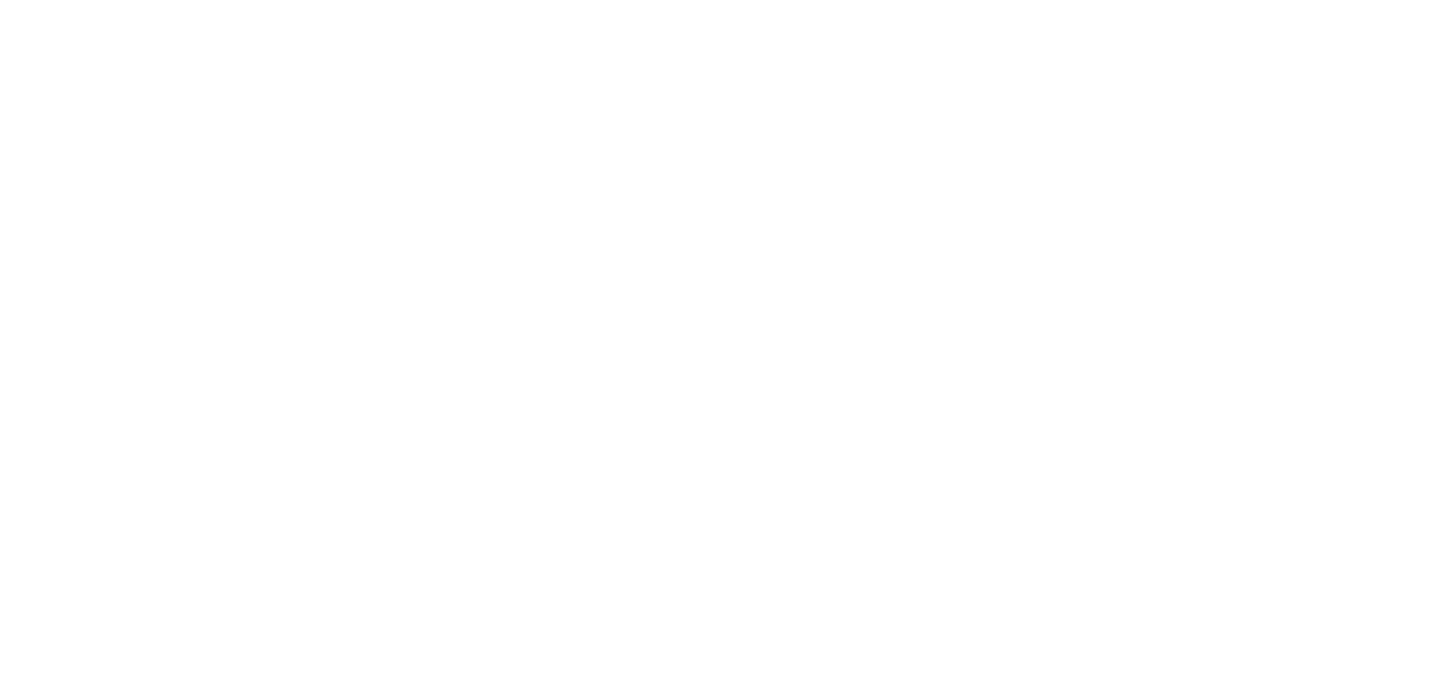 scroll, scrollTop: 0, scrollLeft: 0, axis: both 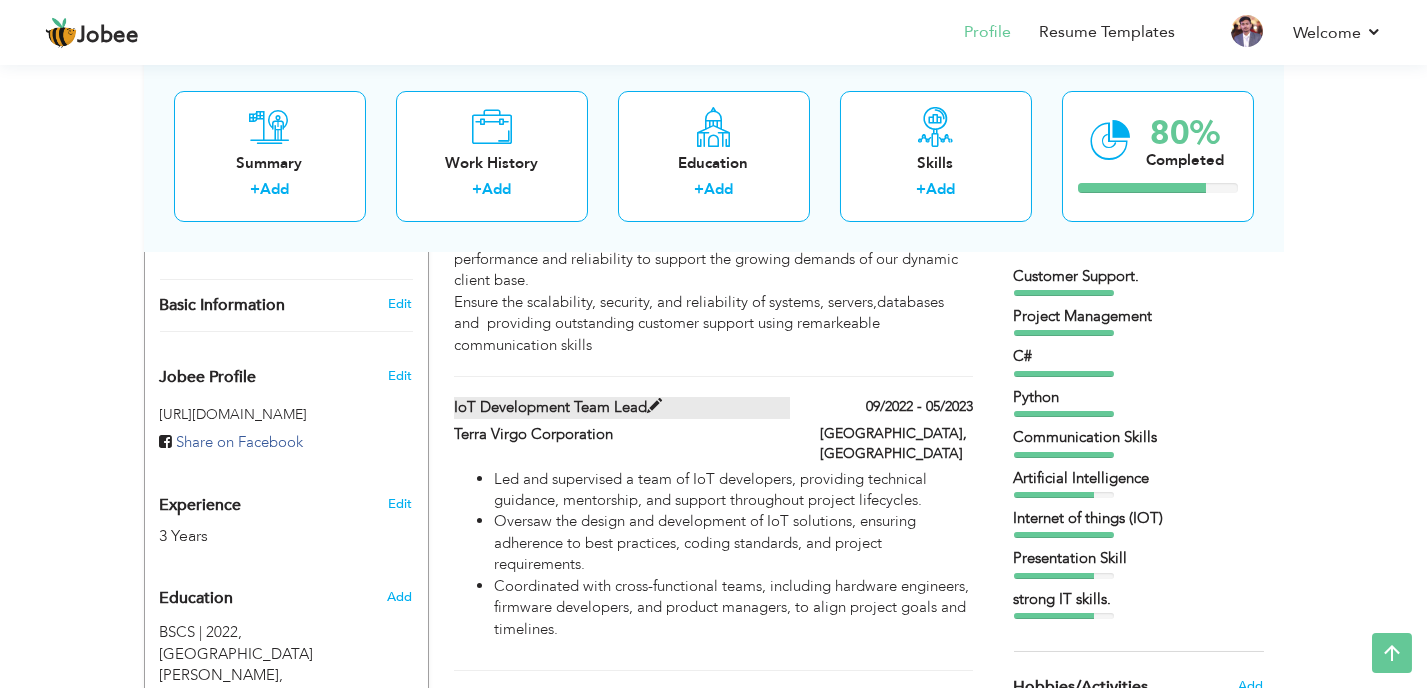 click on "IoT Development Team Lead" at bounding box center [622, 407] 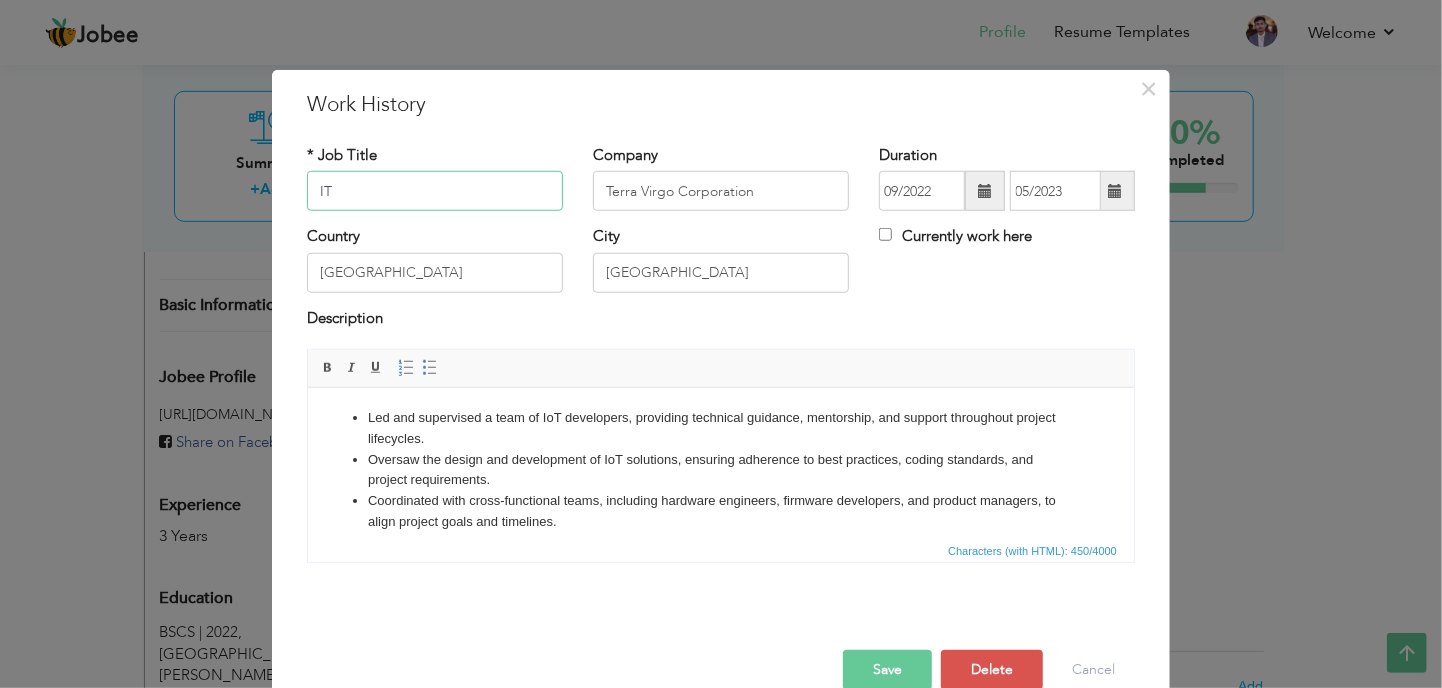 click on "IT" at bounding box center (435, 191) 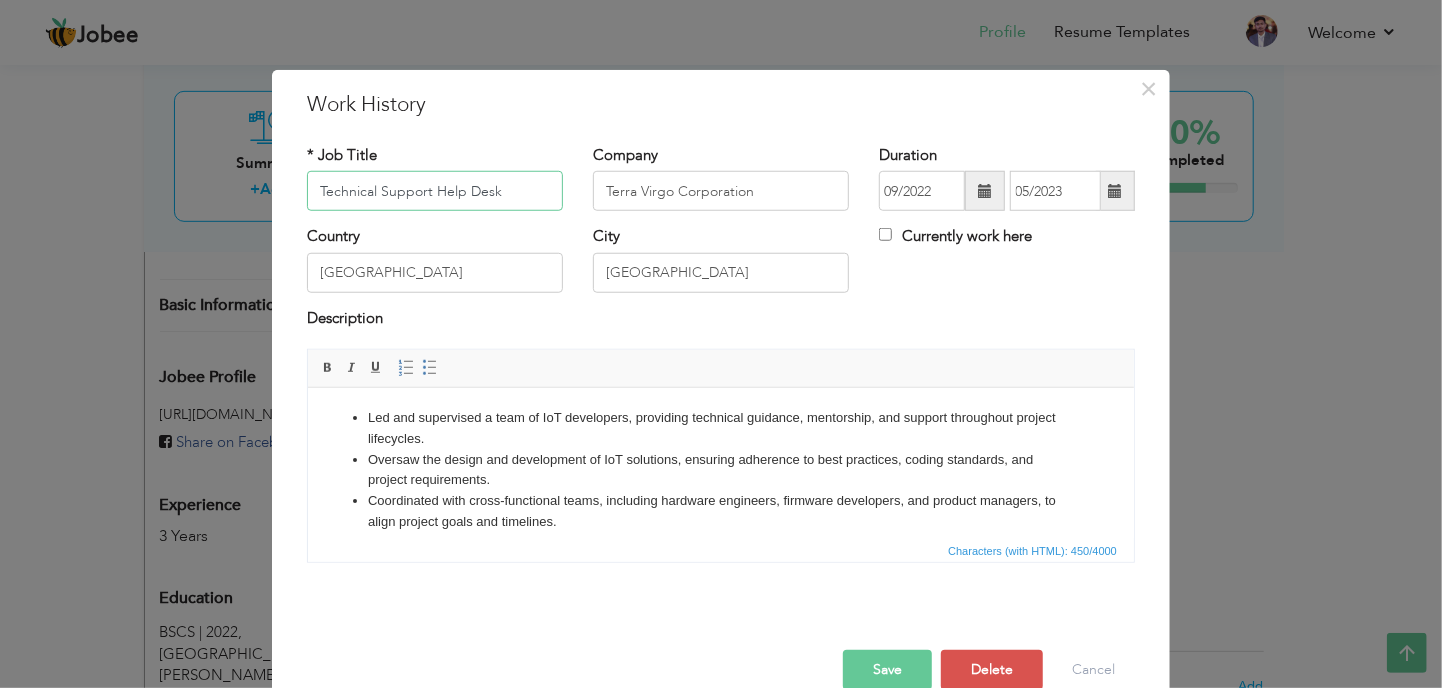 type on "Technical Support Help Desk" 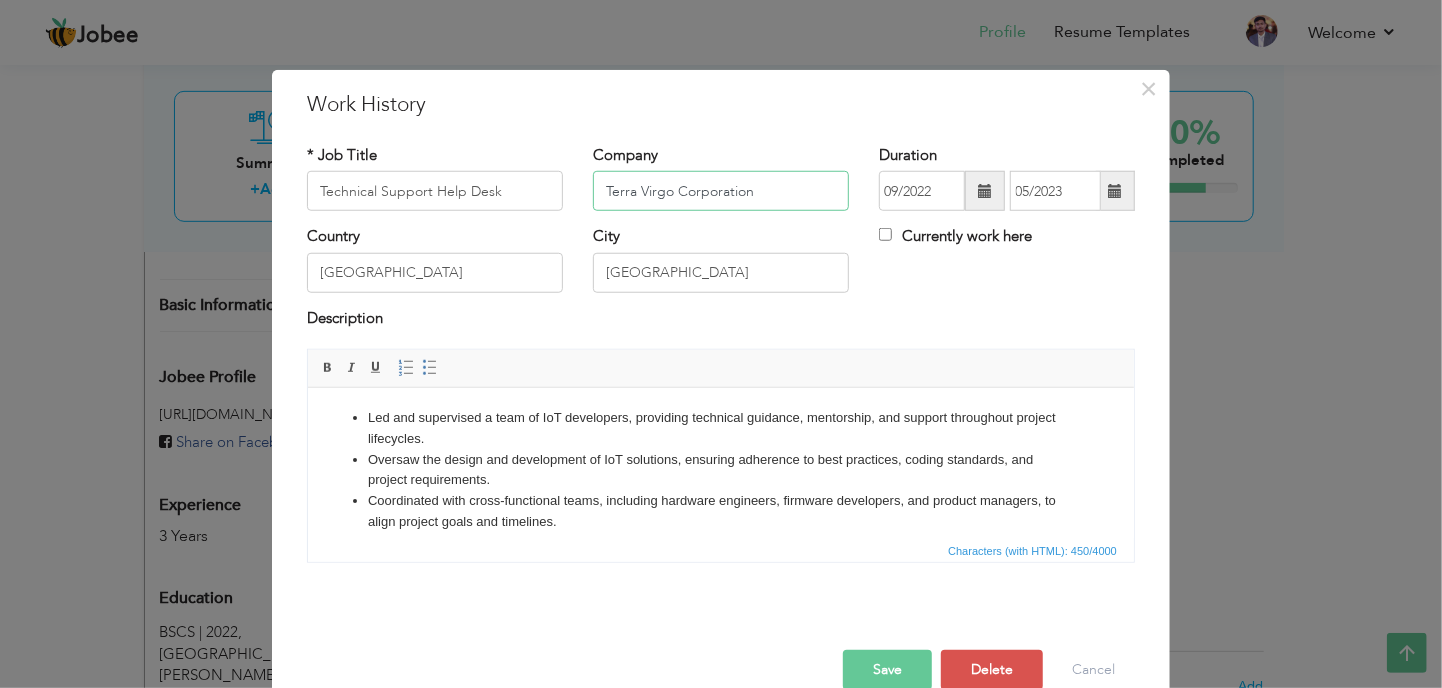 drag, startPoint x: 755, startPoint y: 195, endPoint x: 543, endPoint y: 192, distance: 212.02122 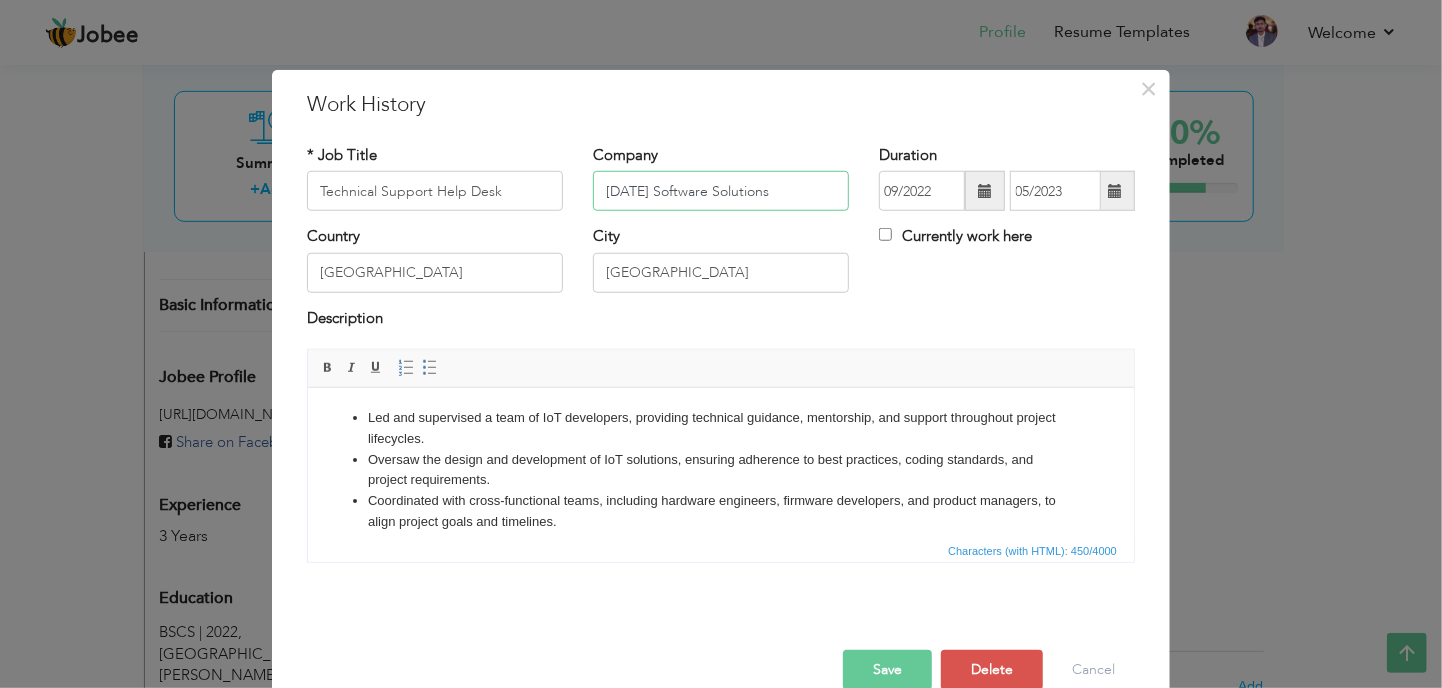 type on "[DATE] Software Solutions" 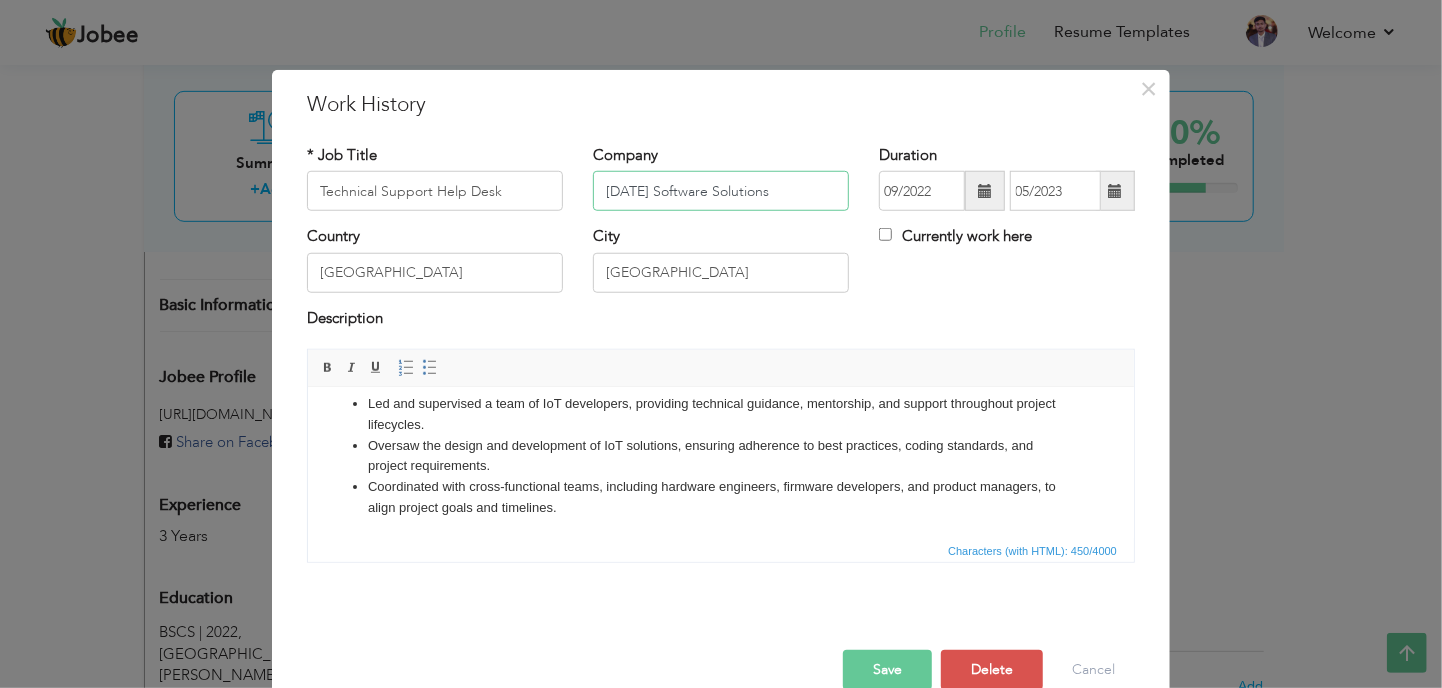 scroll, scrollTop: 0, scrollLeft: 0, axis: both 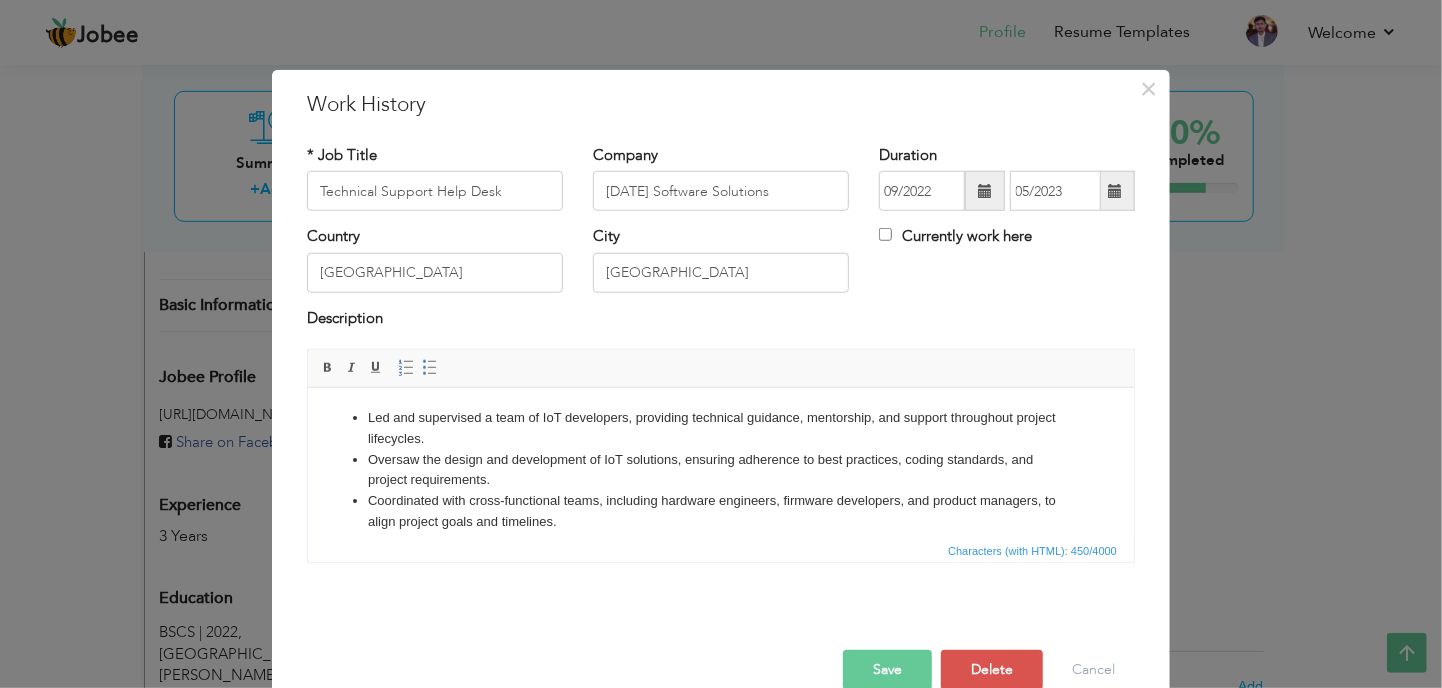 click on "Led and supervised a team of IoT developers, providing technical guidance, mentorship, and support throughout project lifecycles." at bounding box center [720, 428] 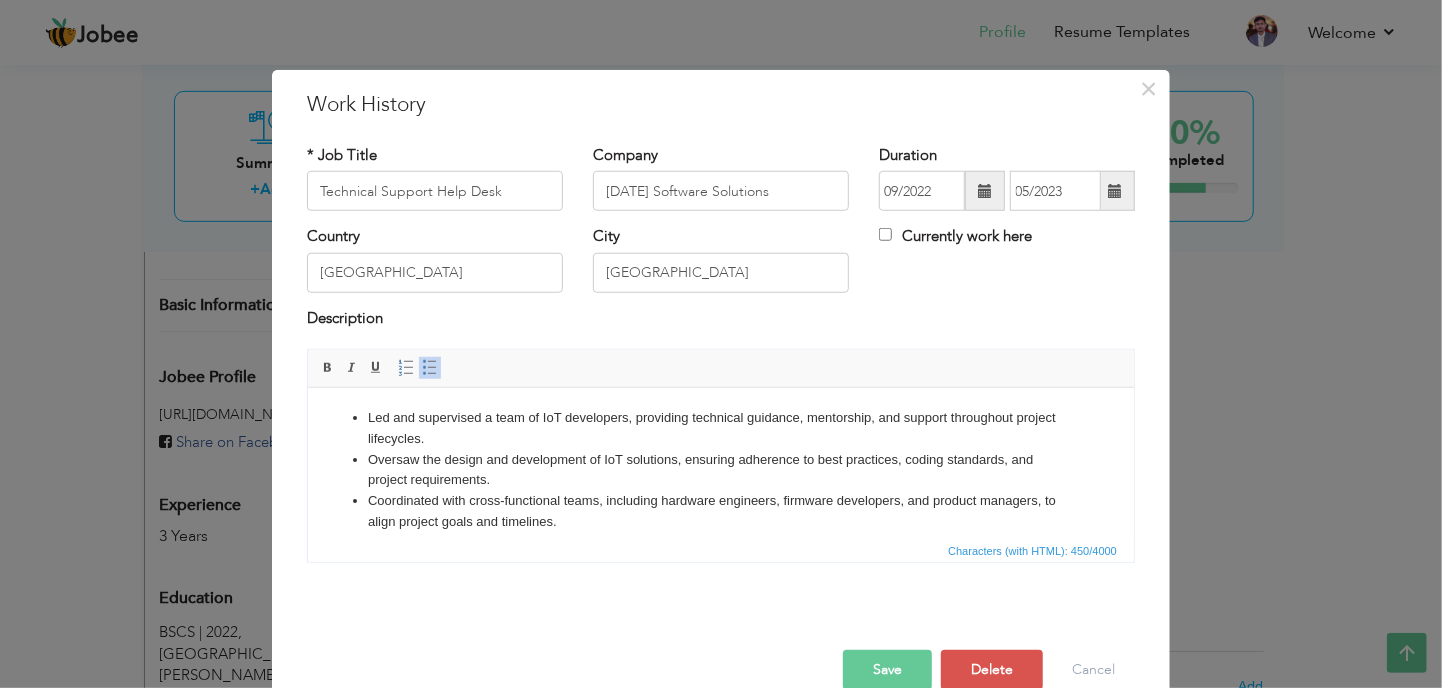 type 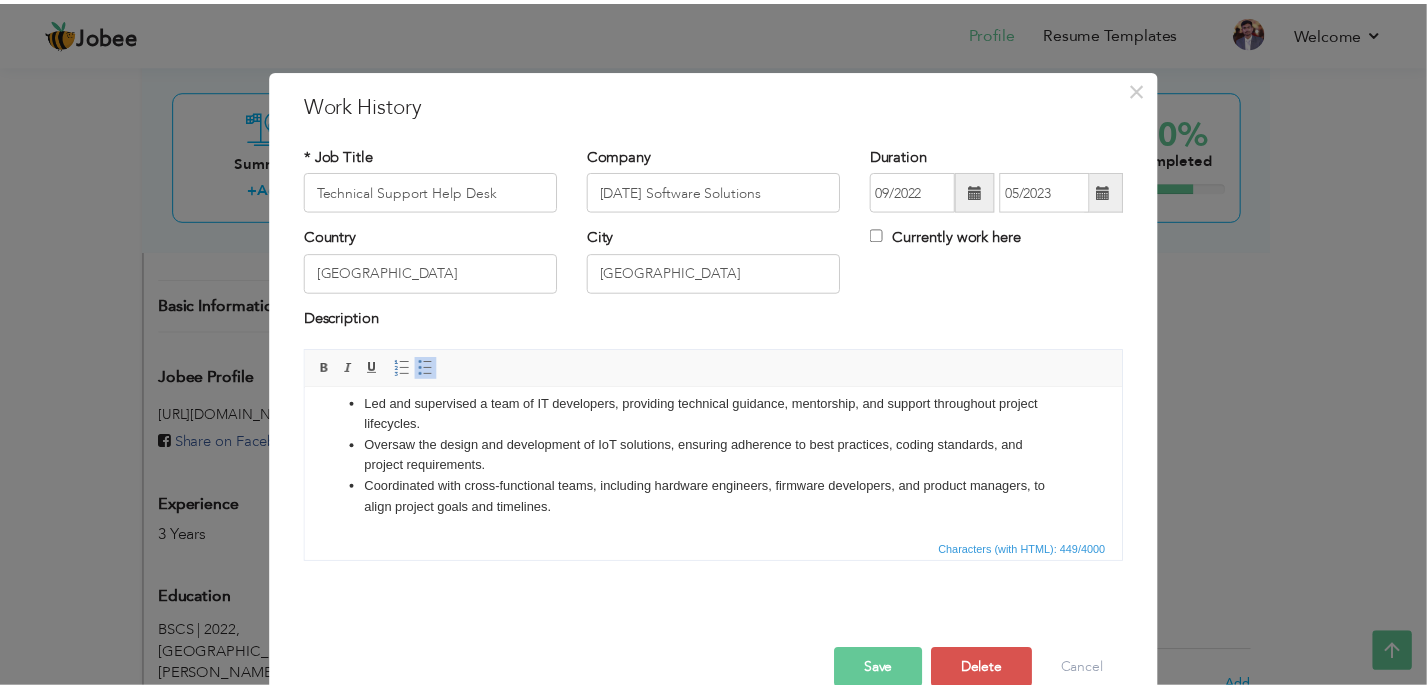 scroll, scrollTop: 0, scrollLeft: 0, axis: both 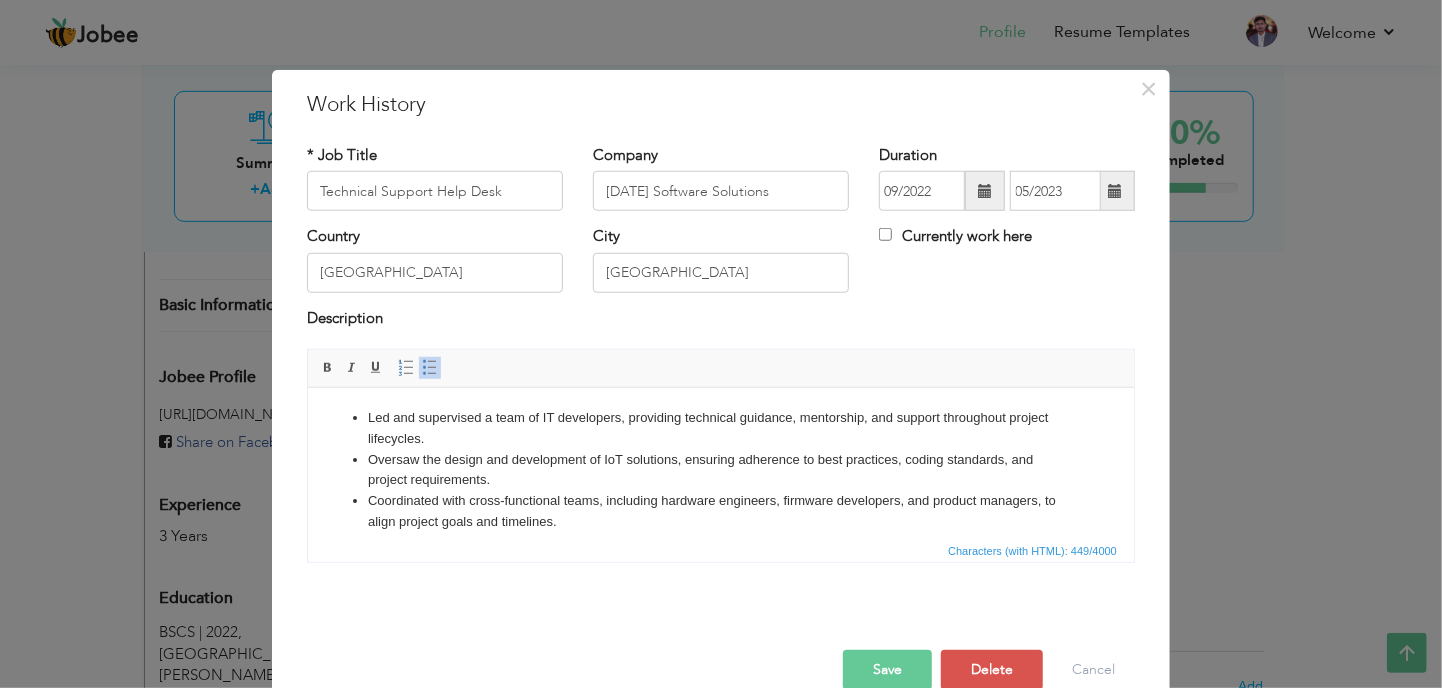click on "Save" at bounding box center (887, 670) 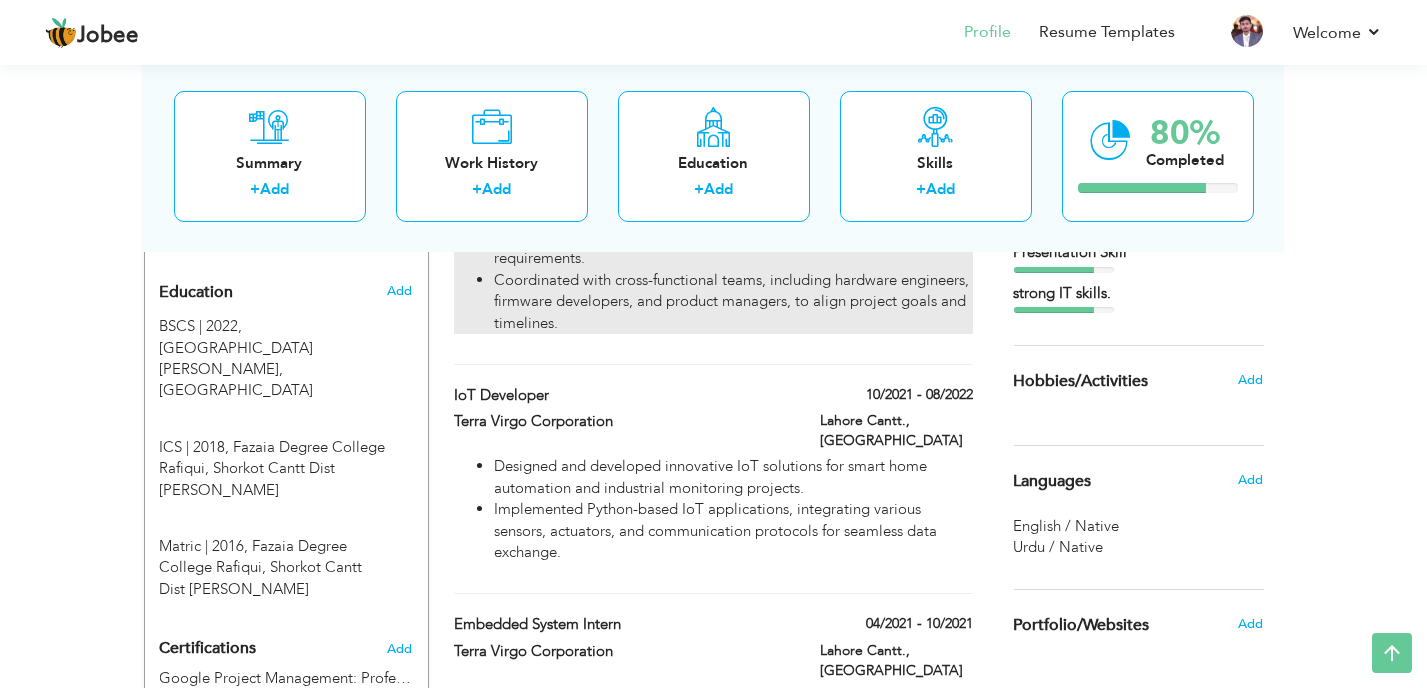 scroll, scrollTop: 854, scrollLeft: 0, axis: vertical 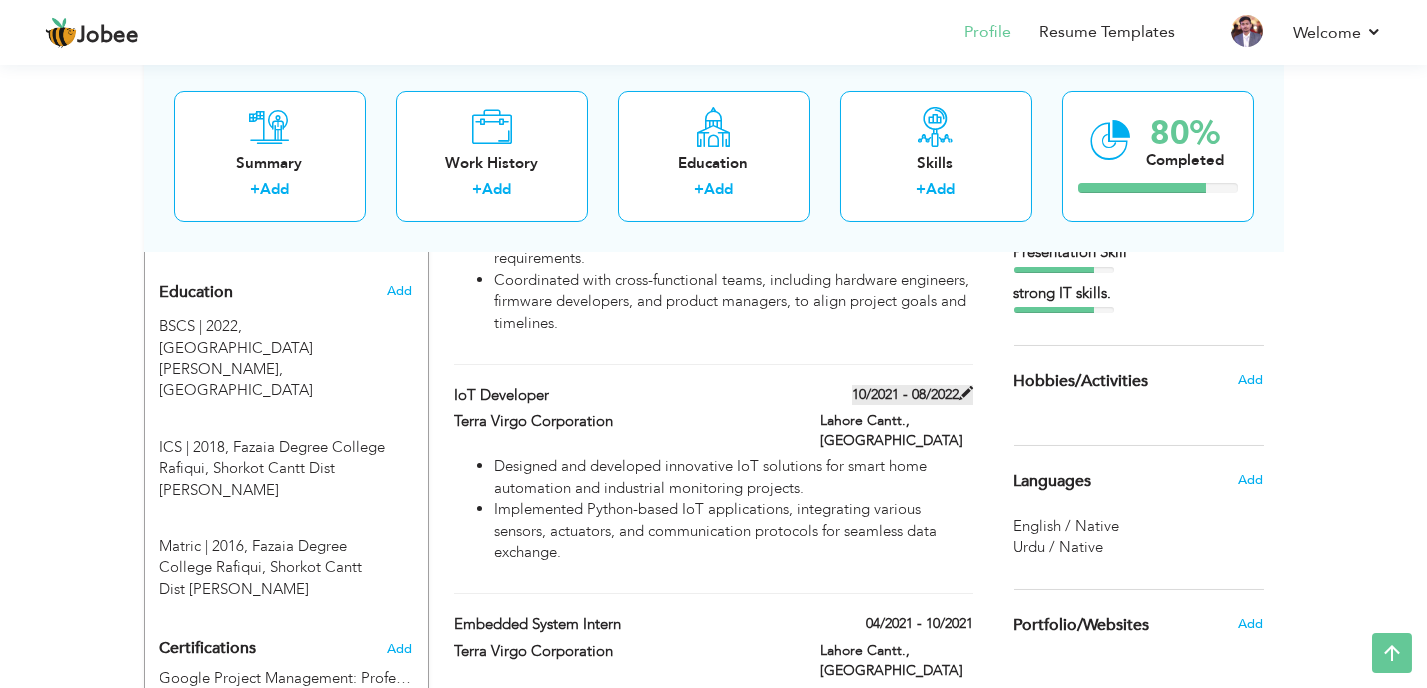 click at bounding box center (966, 393) 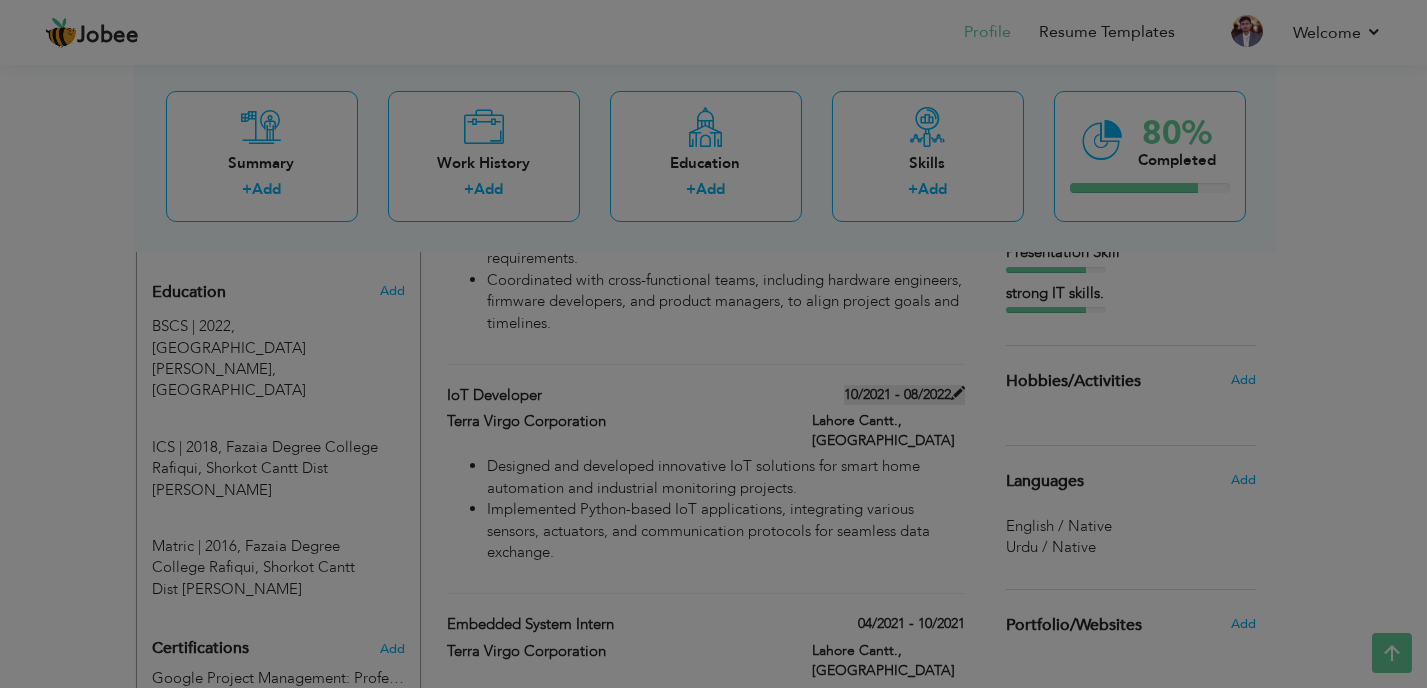 type on "IoT Developer" 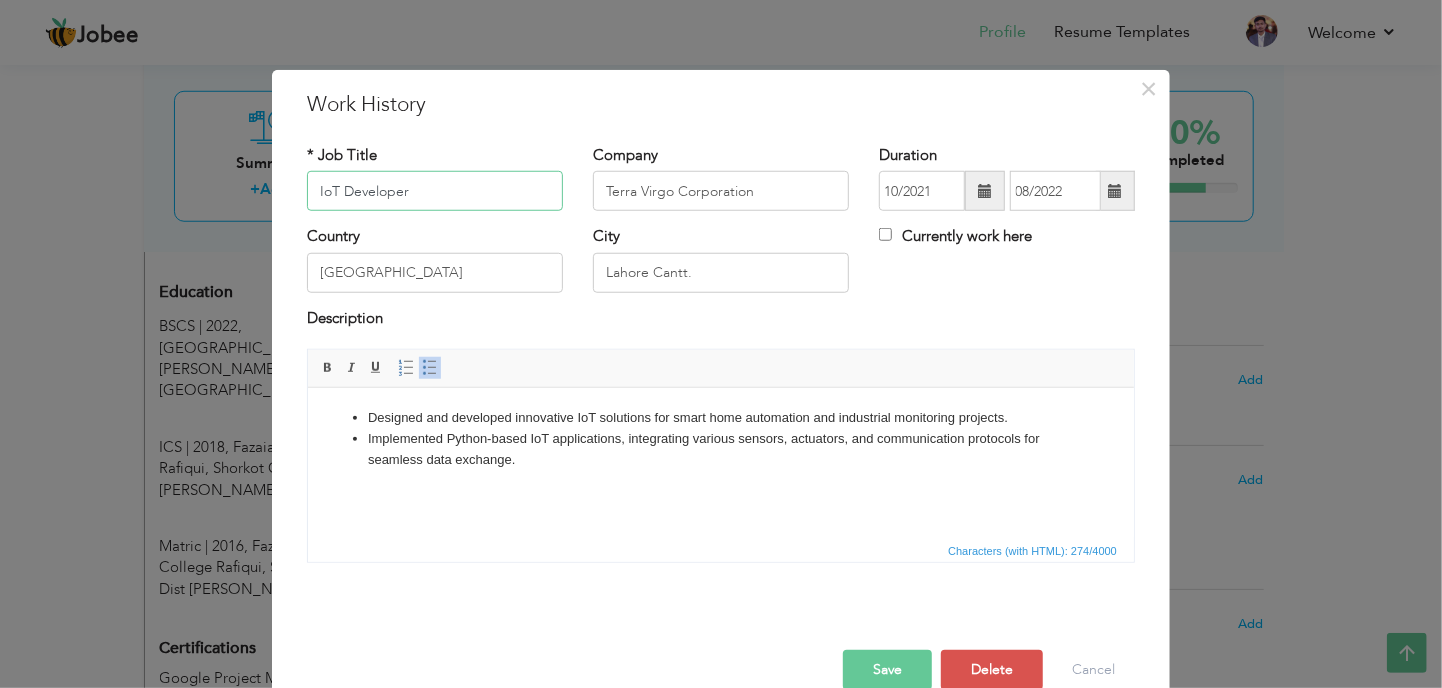 click on "IoT Developer" at bounding box center [435, 191] 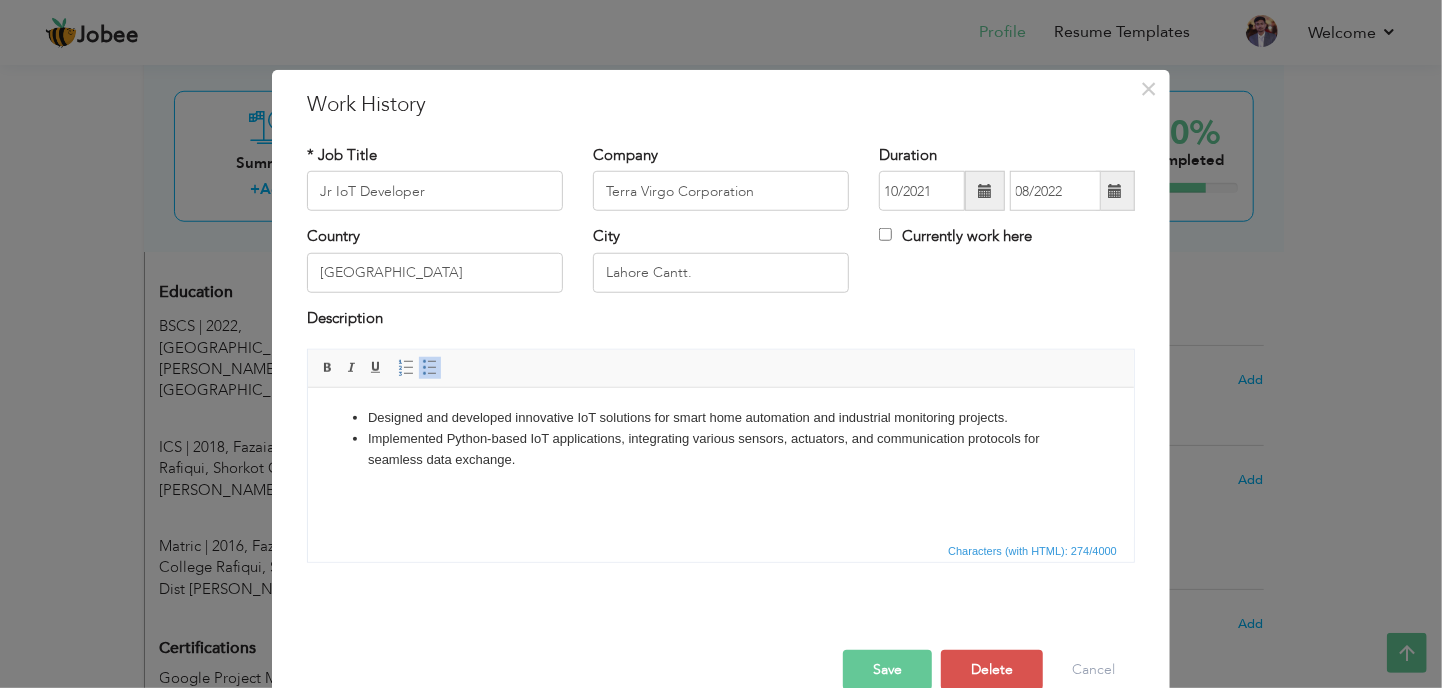 click on "Save" at bounding box center (887, 670) 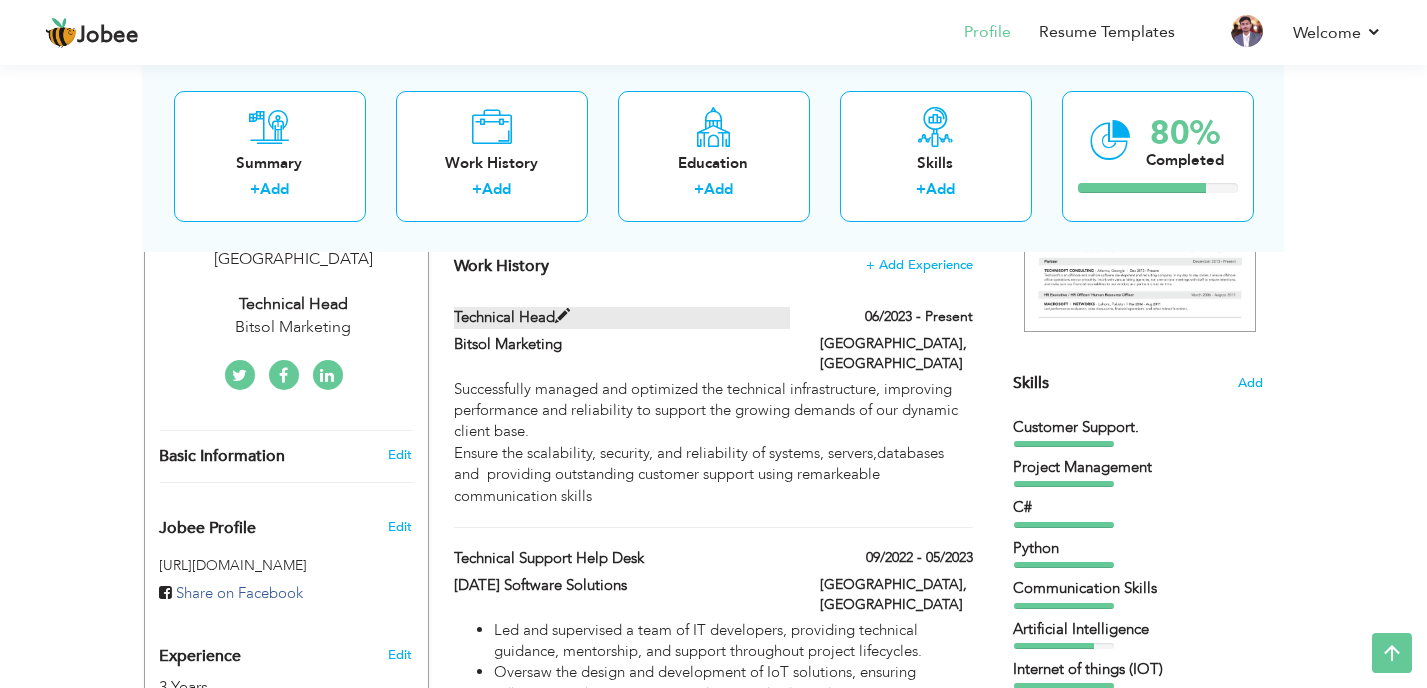 scroll, scrollTop: 417, scrollLeft: 0, axis: vertical 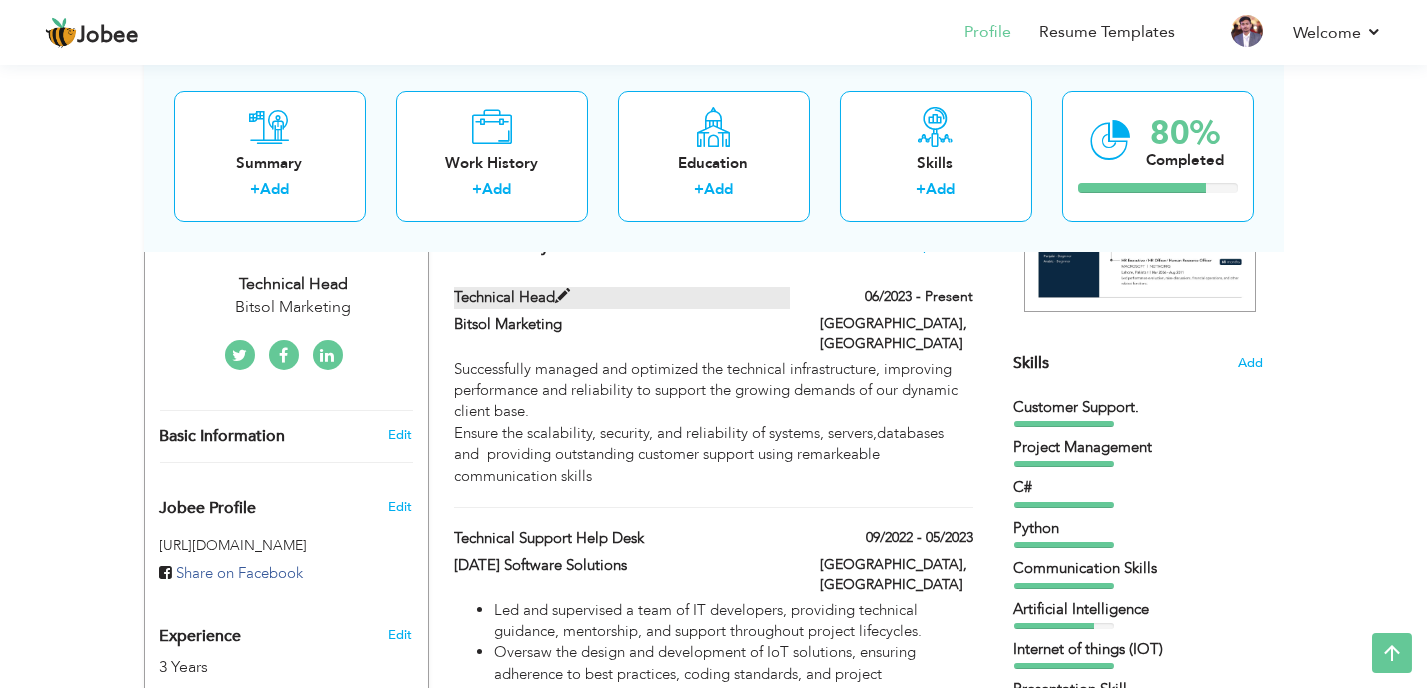 click at bounding box center [562, 296] 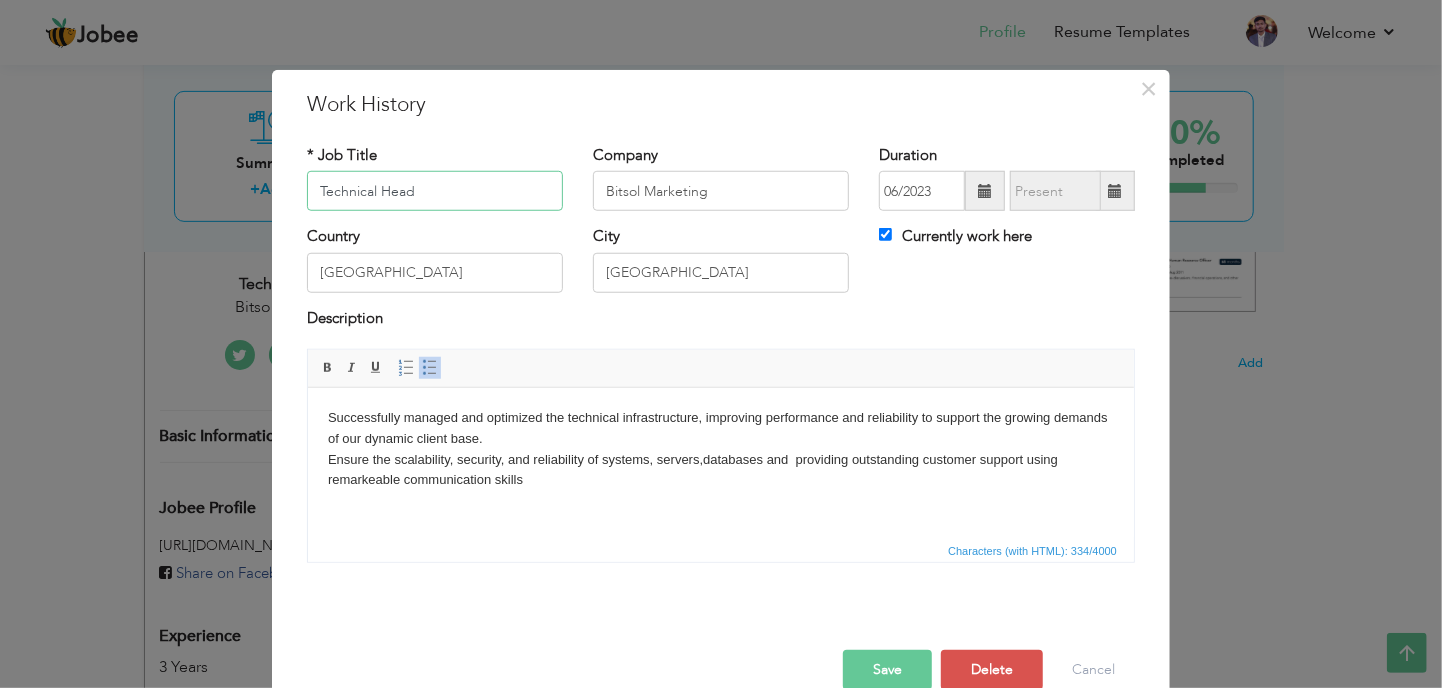 click on "Technical Head" at bounding box center [435, 191] 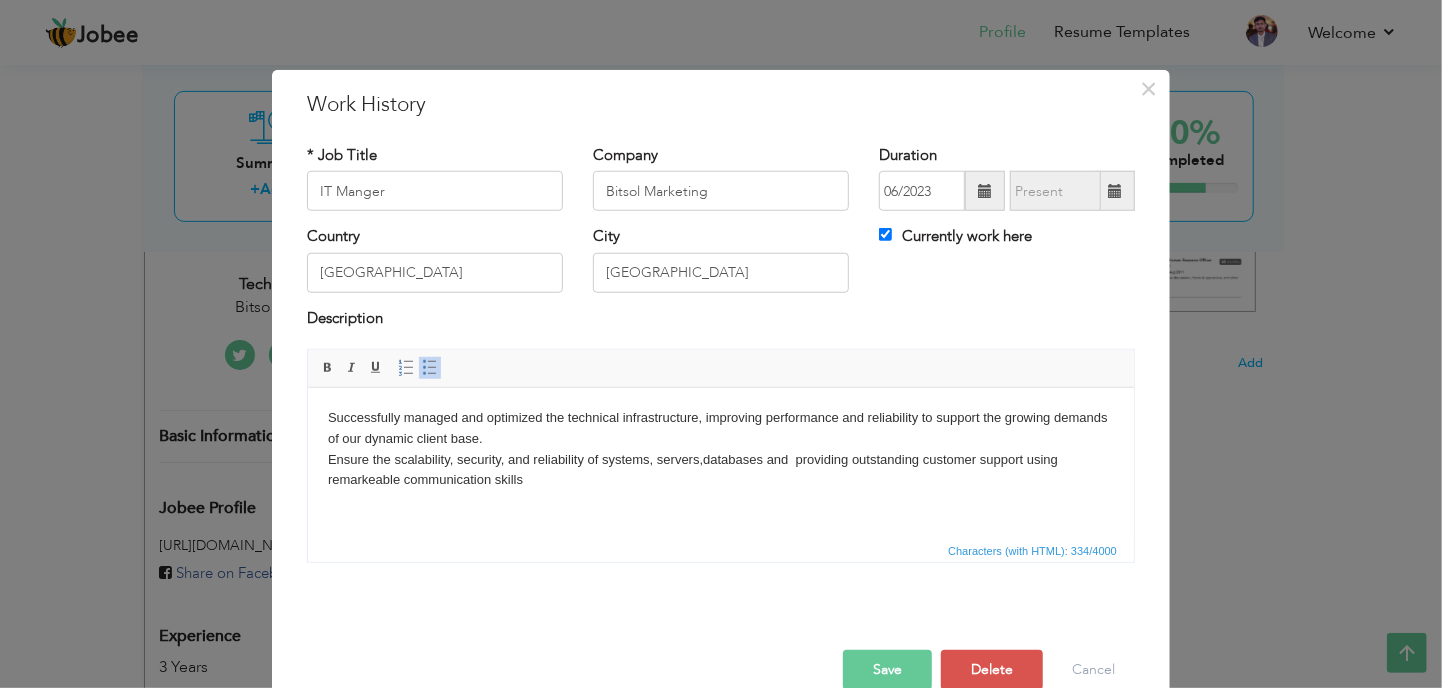 click on "Save" at bounding box center [887, 670] 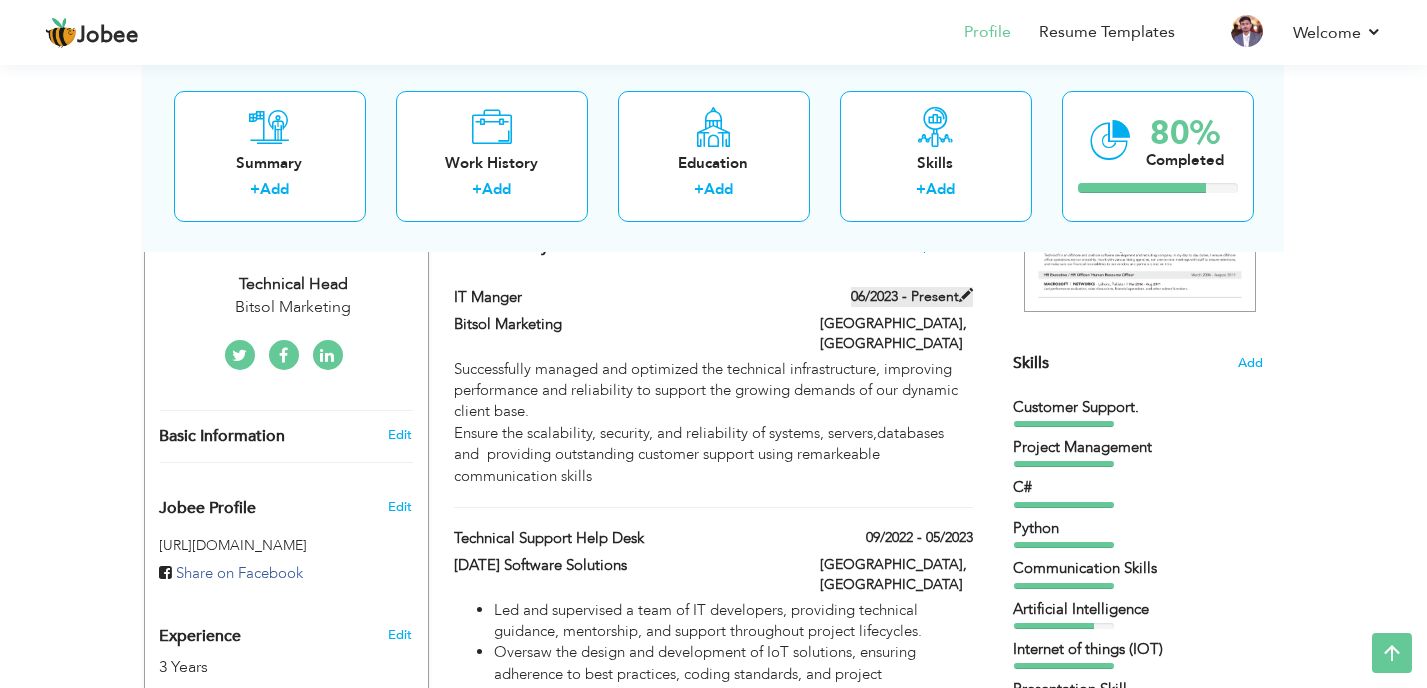 click at bounding box center (966, 295) 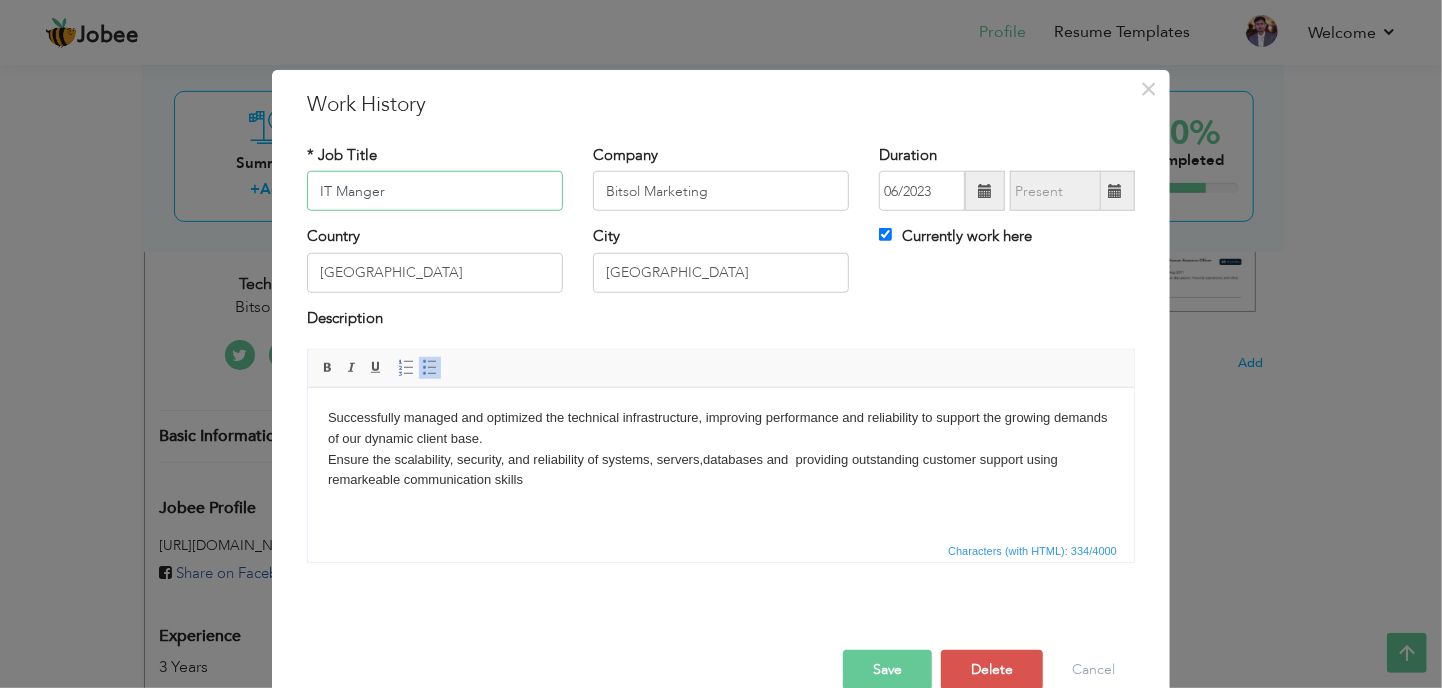 click on "IT Manger" at bounding box center [435, 191] 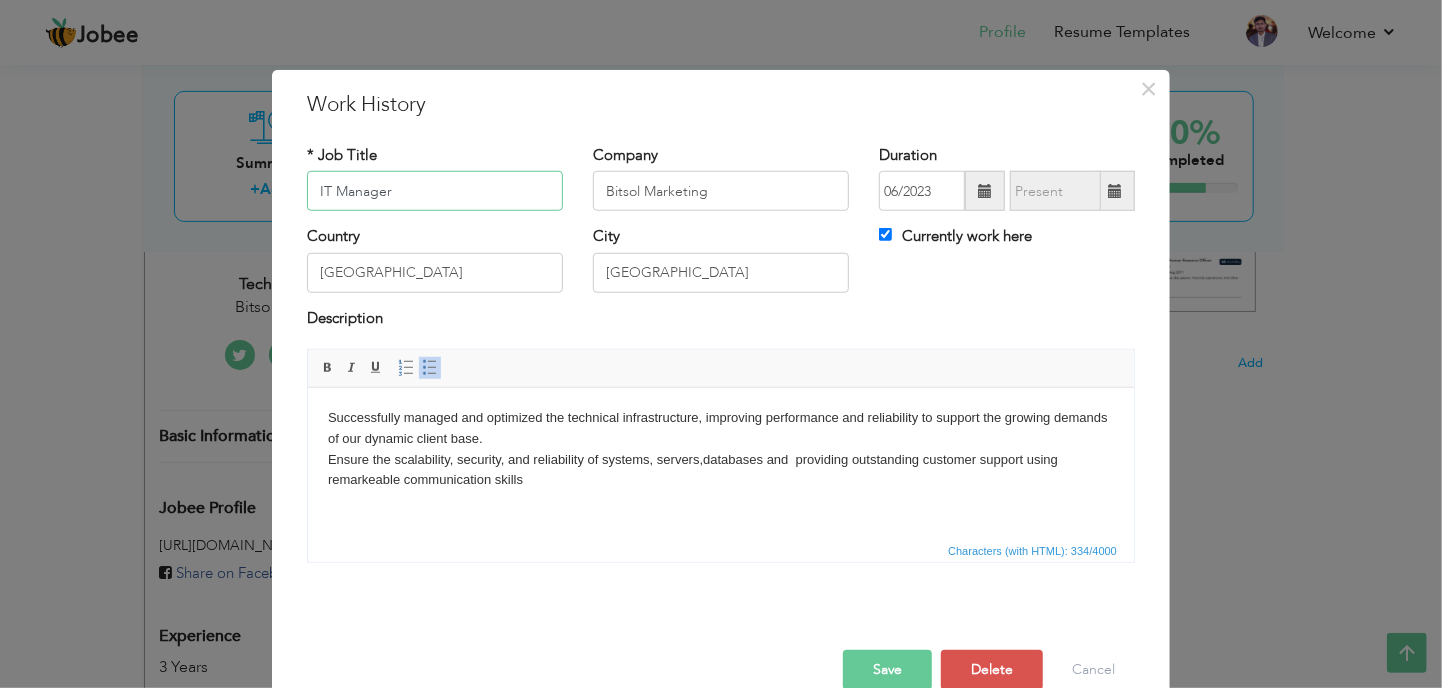 type on "IT Manager" 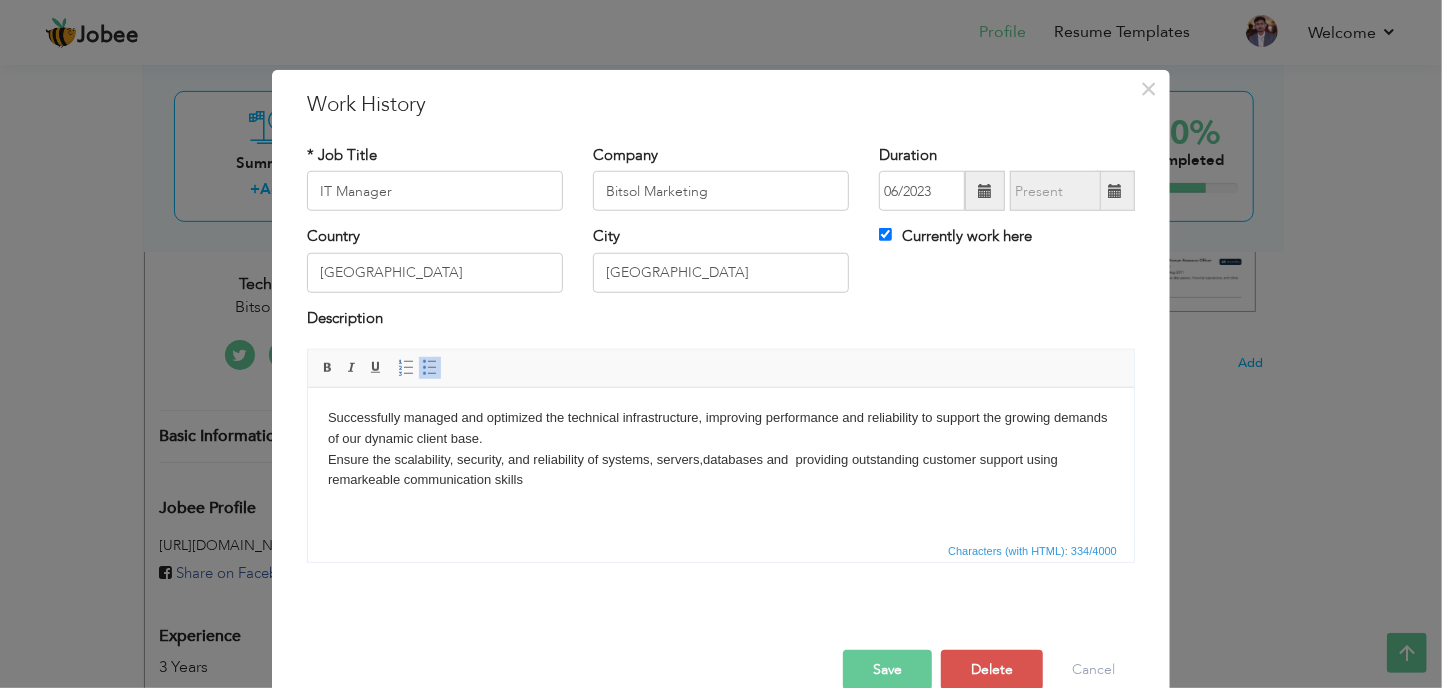 click on "Save" at bounding box center (887, 670) 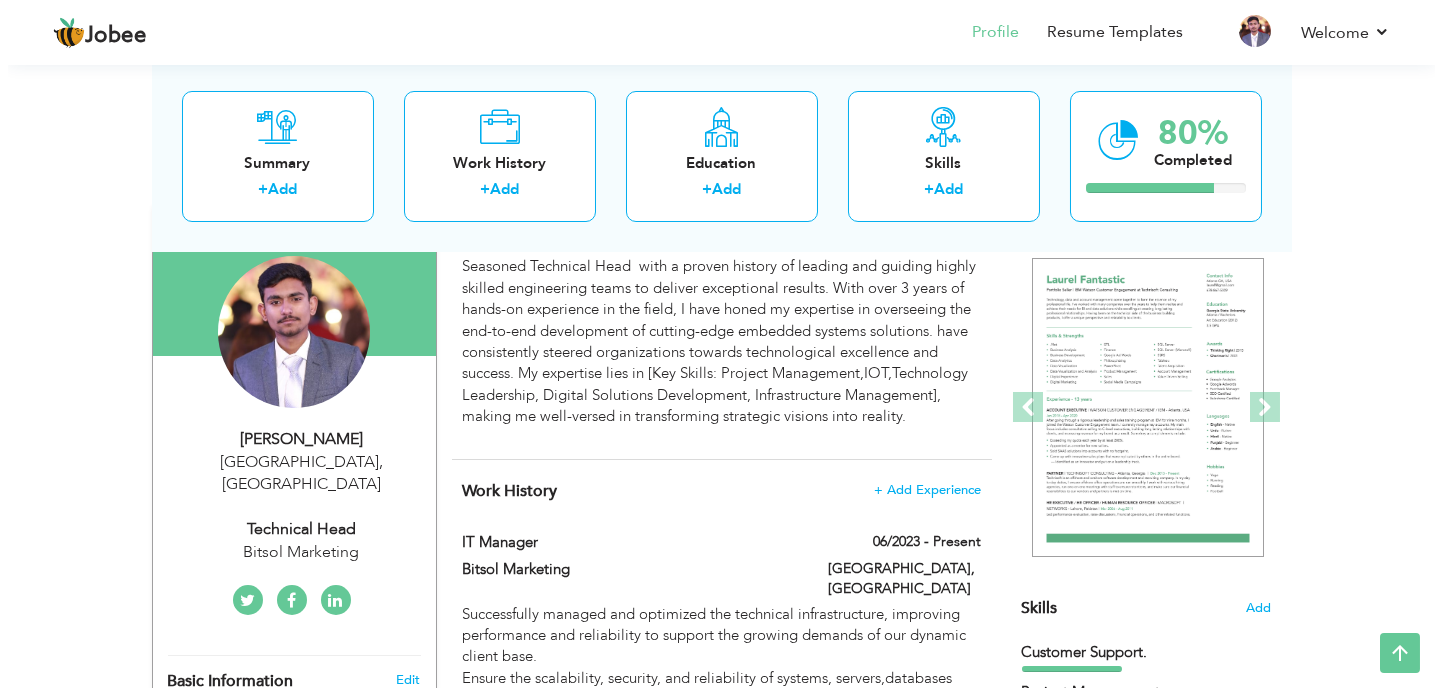 scroll, scrollTop: 219, scrollLeft: 0, axis: vertical 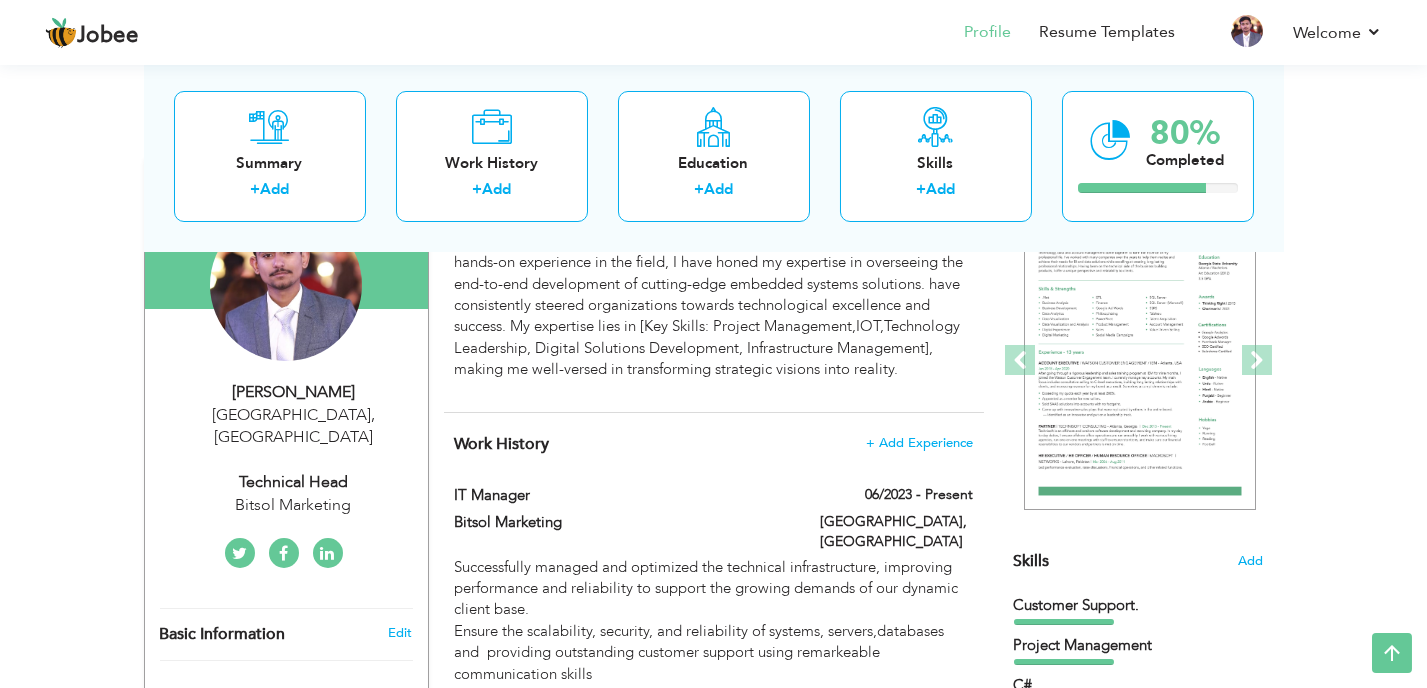 click on "Technical Head" at bounding box center (294, 482) 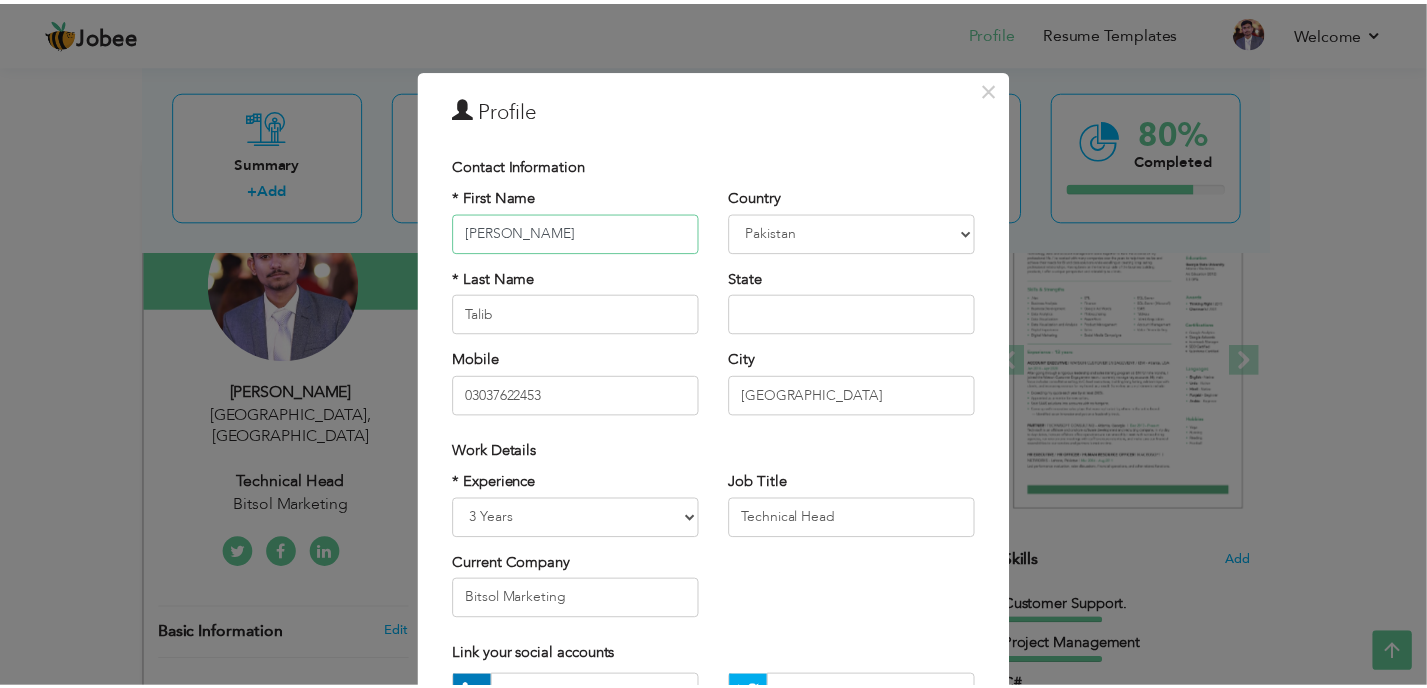 scroll, scrollTop: 218, scrollLeft: 0, axis: vertical 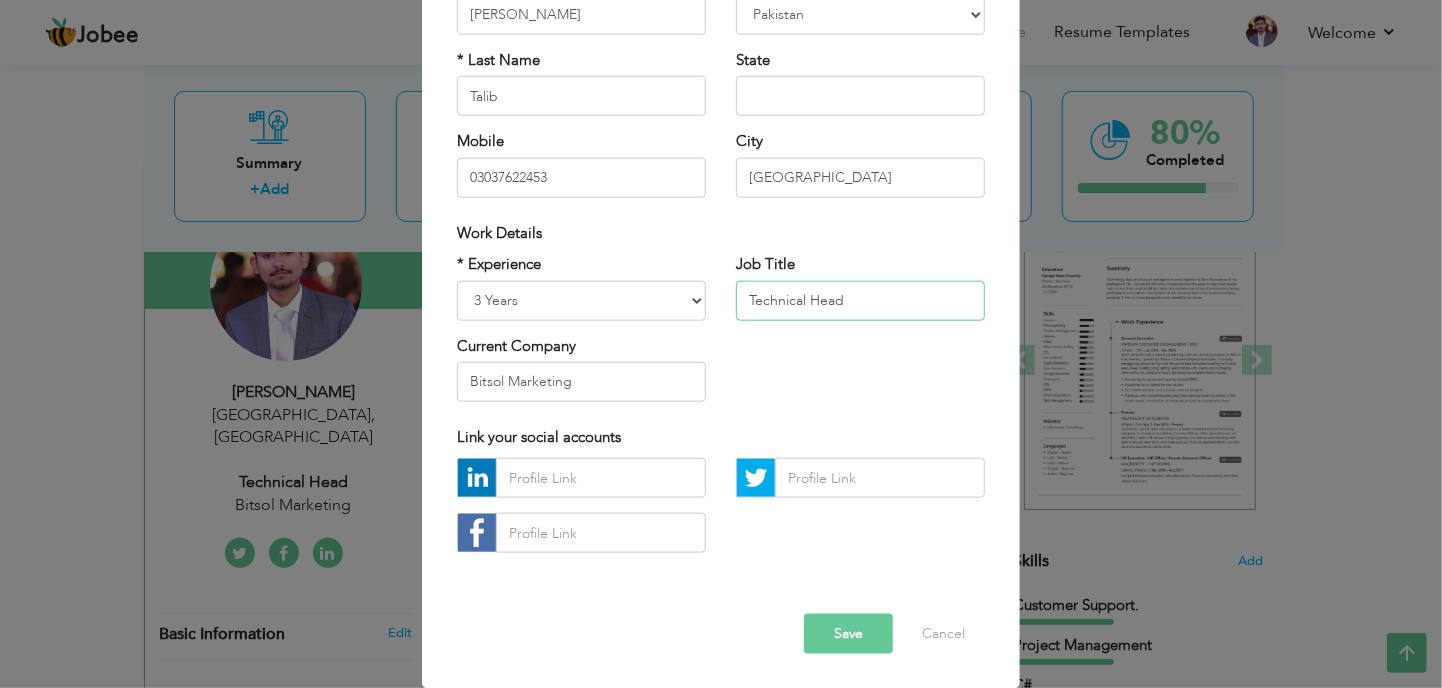 click on "* Experience
Entry Level Less than 1 Year 1 Year 2 Years 3 Years 4 Years 5 Years 6 Years 7 Years 8 Years 9 Years 10 Years 11 Years 12 Years 13 Years 14 Years 15 Years 16 Years 17 Years 18 Years 19 Years 20 Years 21 Years 22 Years 23 Years 24 Years 25 Years 26 Years 27 Years 28 Years 29 Years 30 Years 31 Years 32 Years 33 Years 34 Years 35 Years More than 35 Years
Current Company
Bitsol Marketing
Job Title" at bounding box center [721, 335] 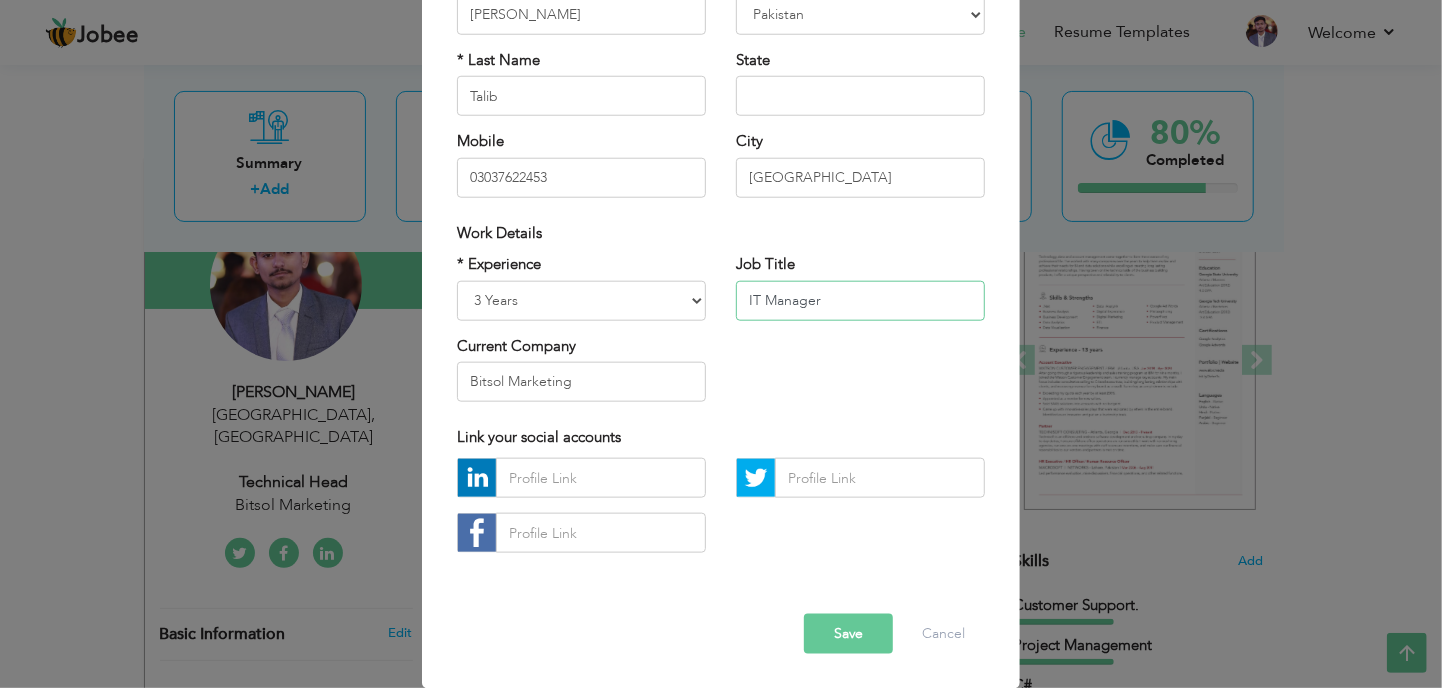 type on "IT Manager" 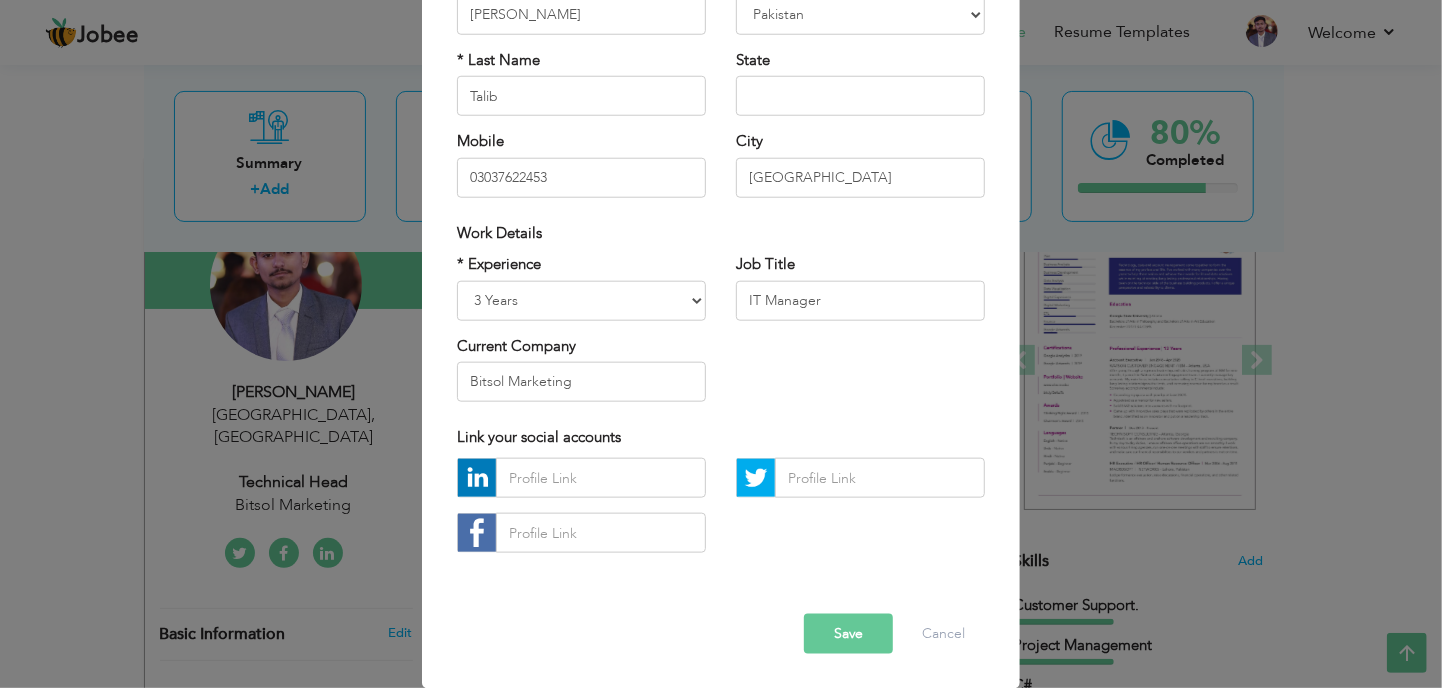 click on "Save" at bounding box center (848, 634) 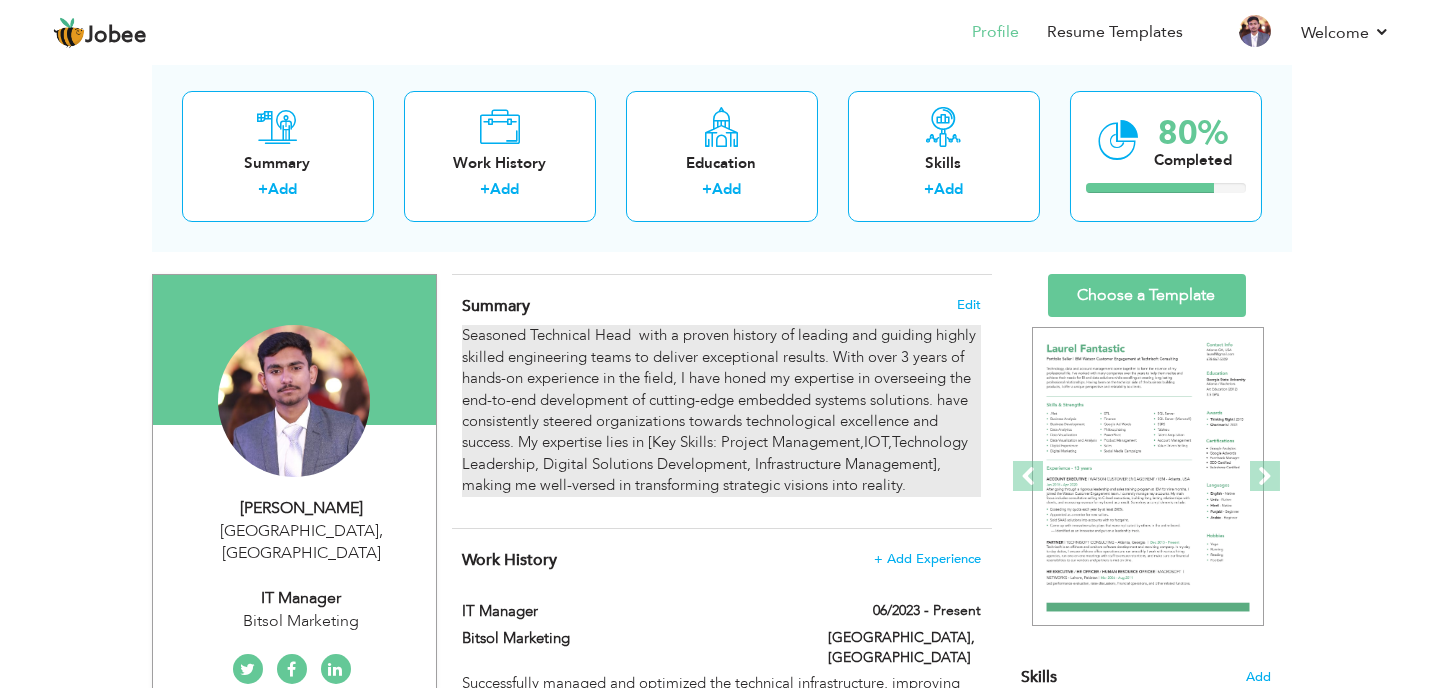 scroll, scrollTop: 105, scrollLeft: 0, axis: vertical 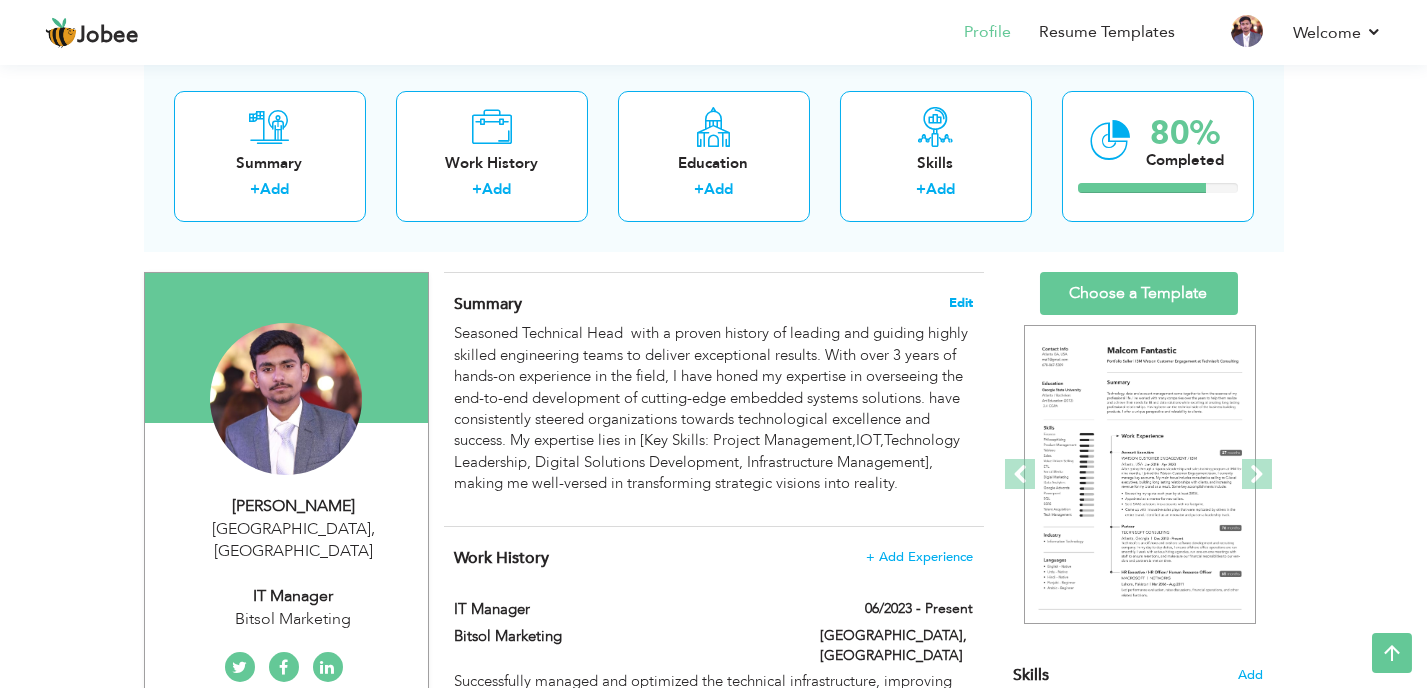 click on "Edit" at bounding box center [961, 303] 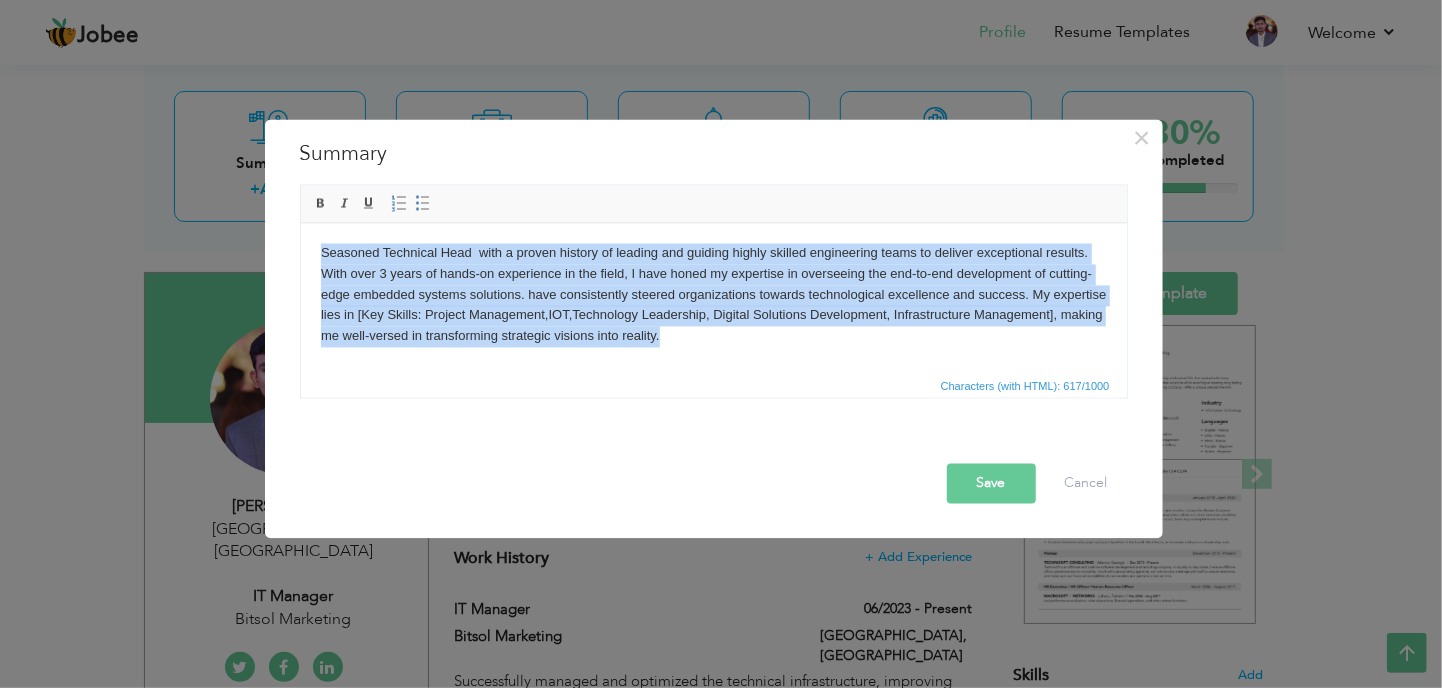 drag, startPoint x: 700, startPoint y: 339, endPoint x: 311, endPoint y: 256, distance: 397.7562 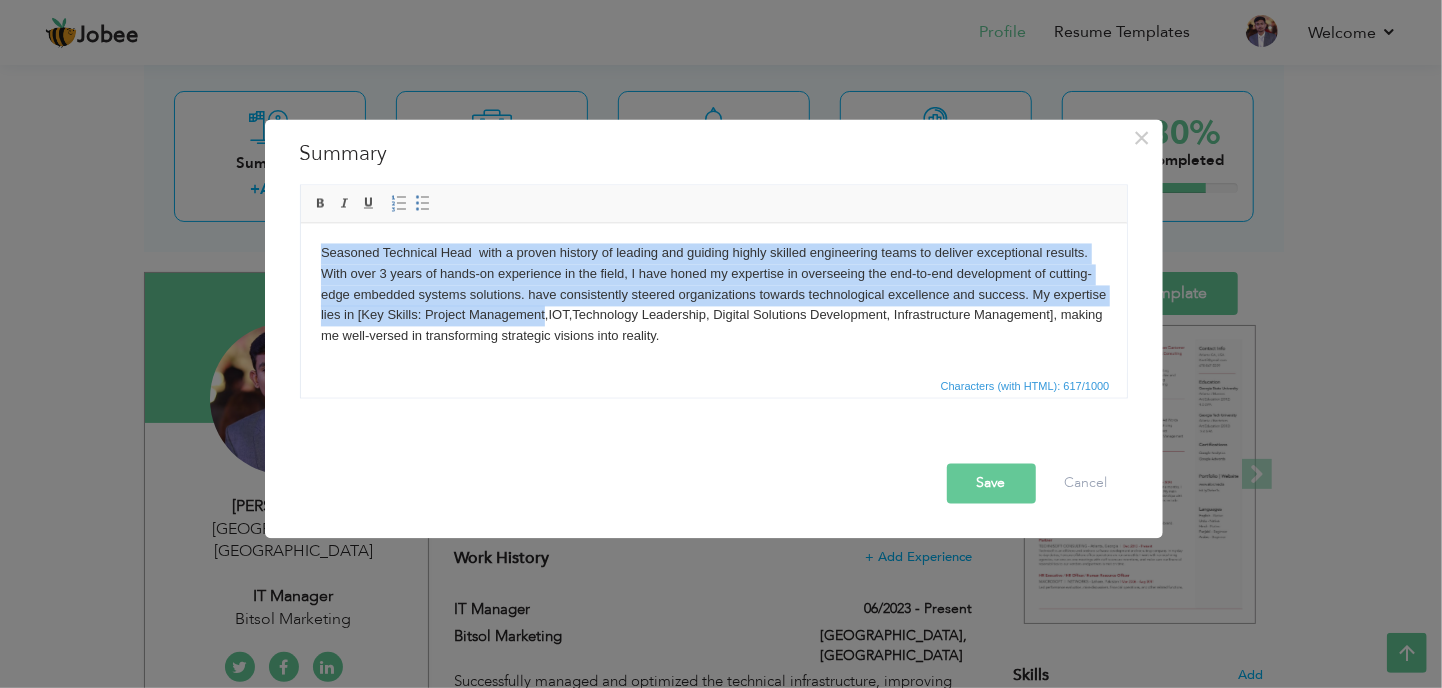 drag, startPoint x: 543, startPoint y: 309, endPoint x: 317, endPoint y: 239, distance: 236.59248 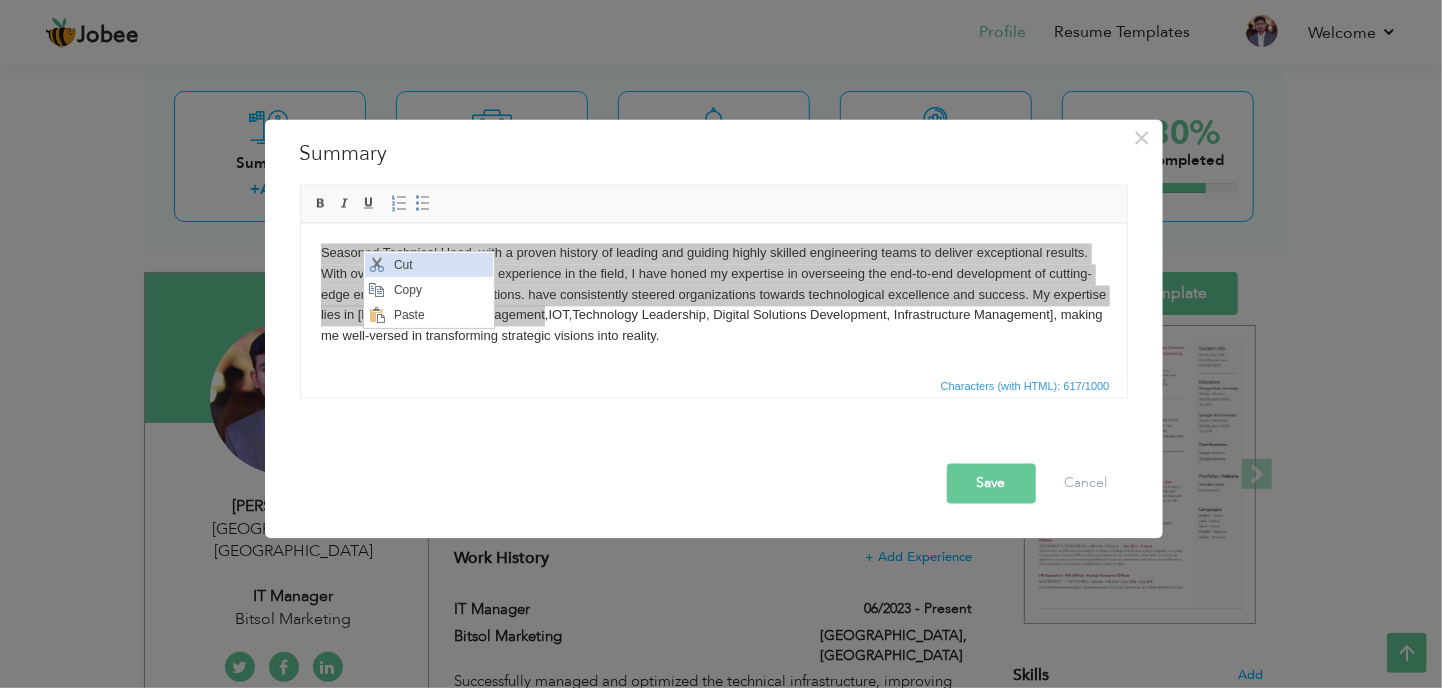 scroll, scrollTop: 0, scrollLeft: 0, axis: both 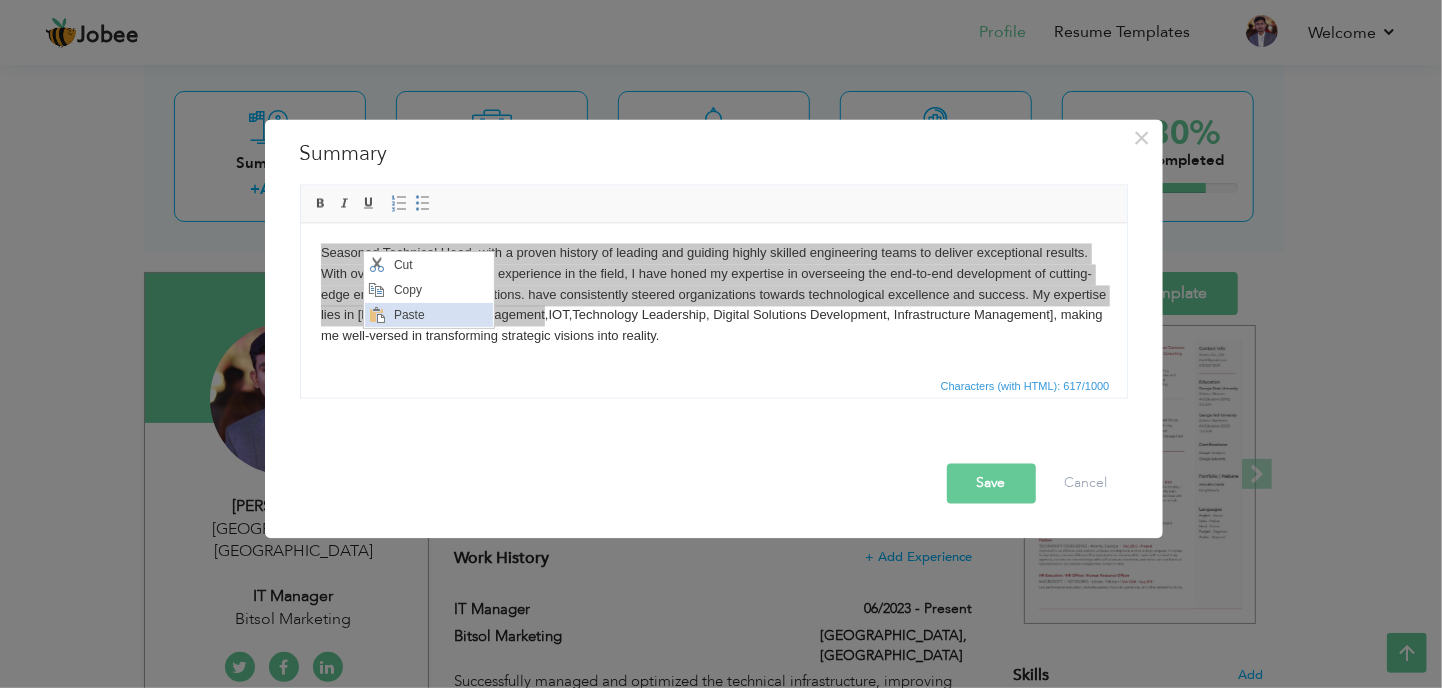 click on "Paste" at bounding box center (441, 314) 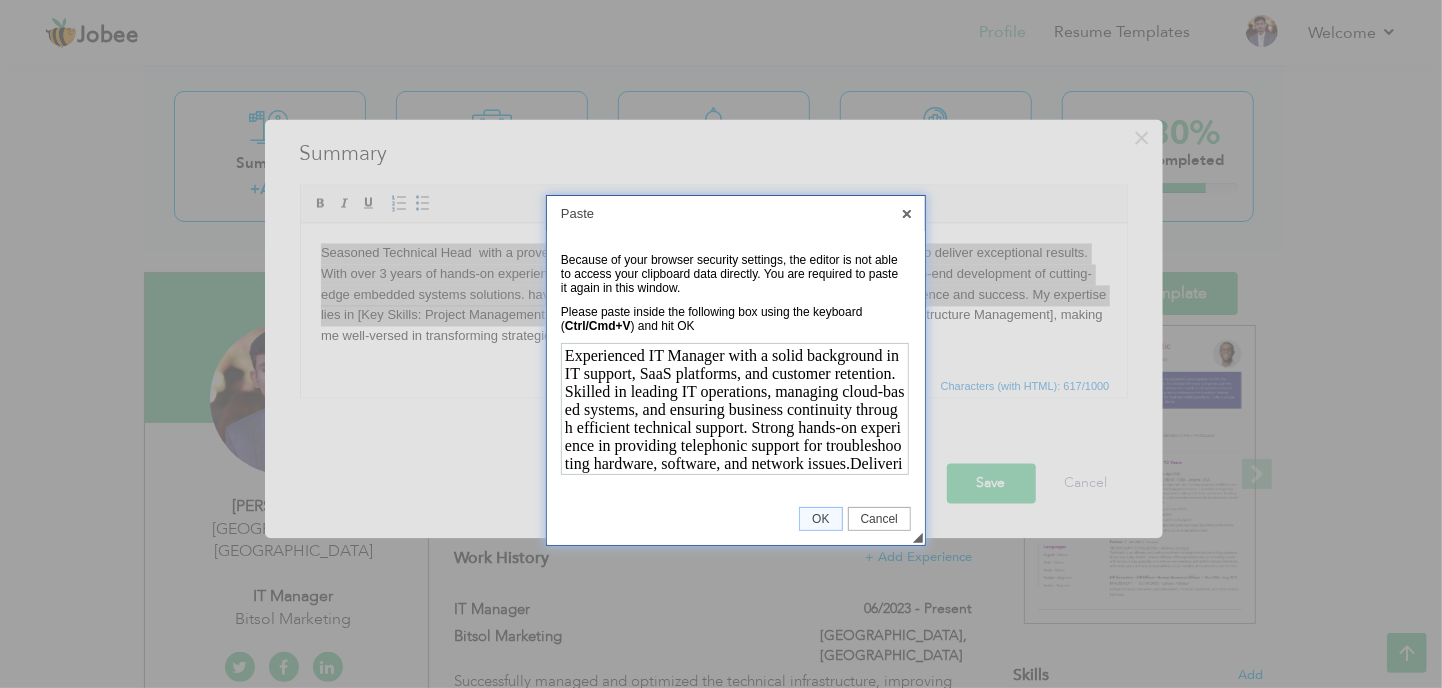 scroll, scrollTop: 100, scrollLeft: 0, axis: vertical 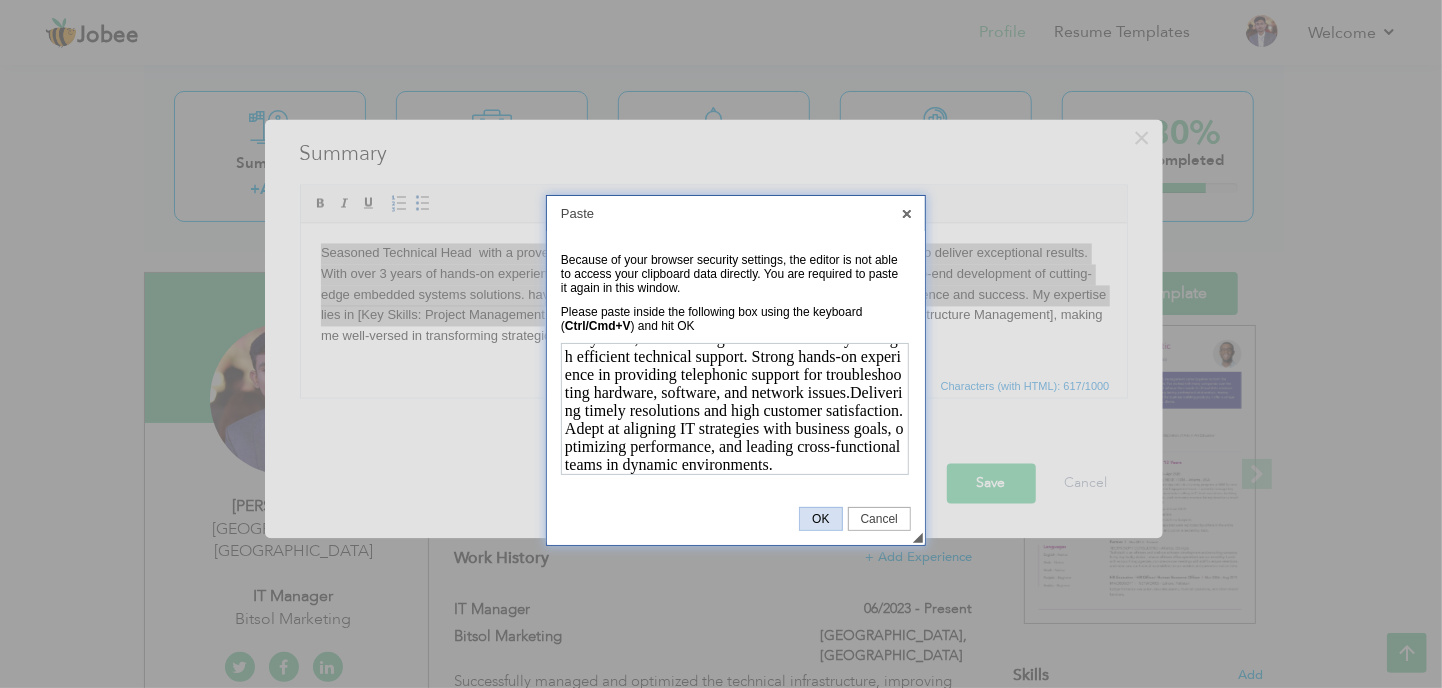 click on "OK" at bounding box center [820, 519] 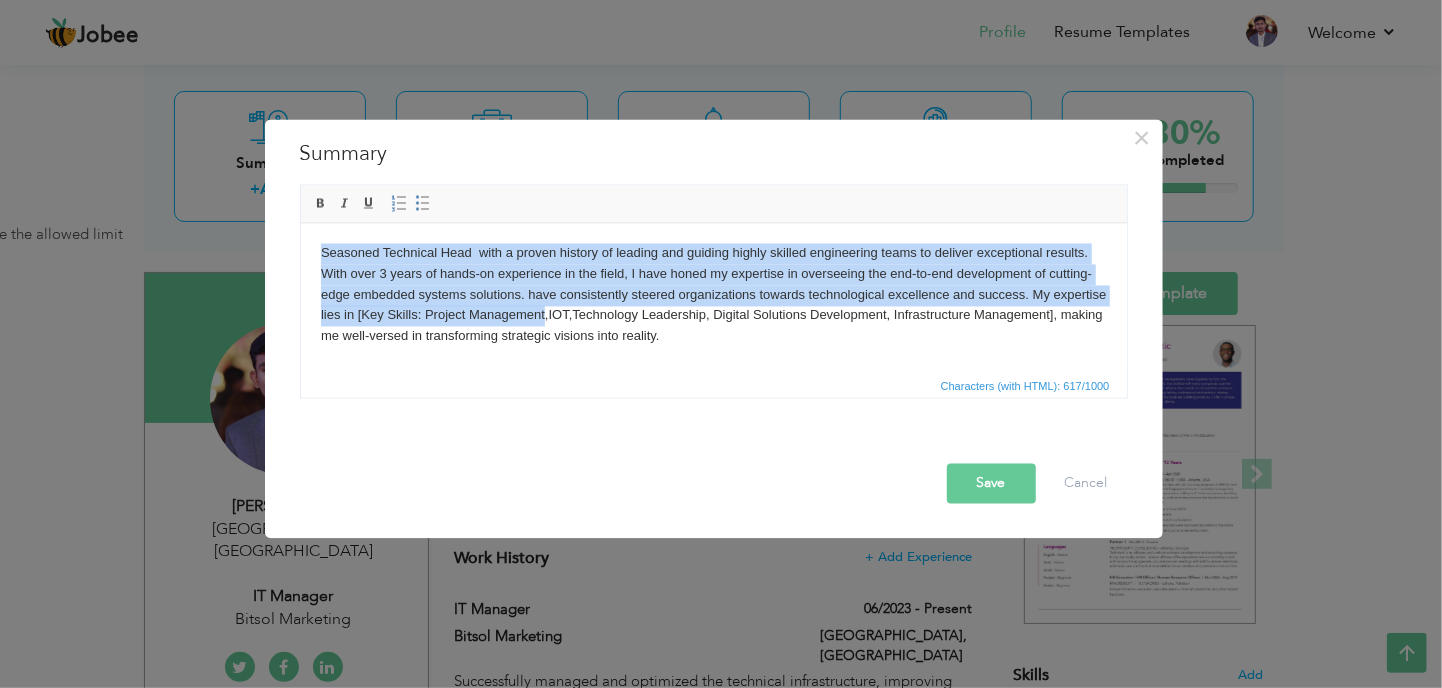 scroll, scrollTop: 0, scrollLeft: 0, axis: both 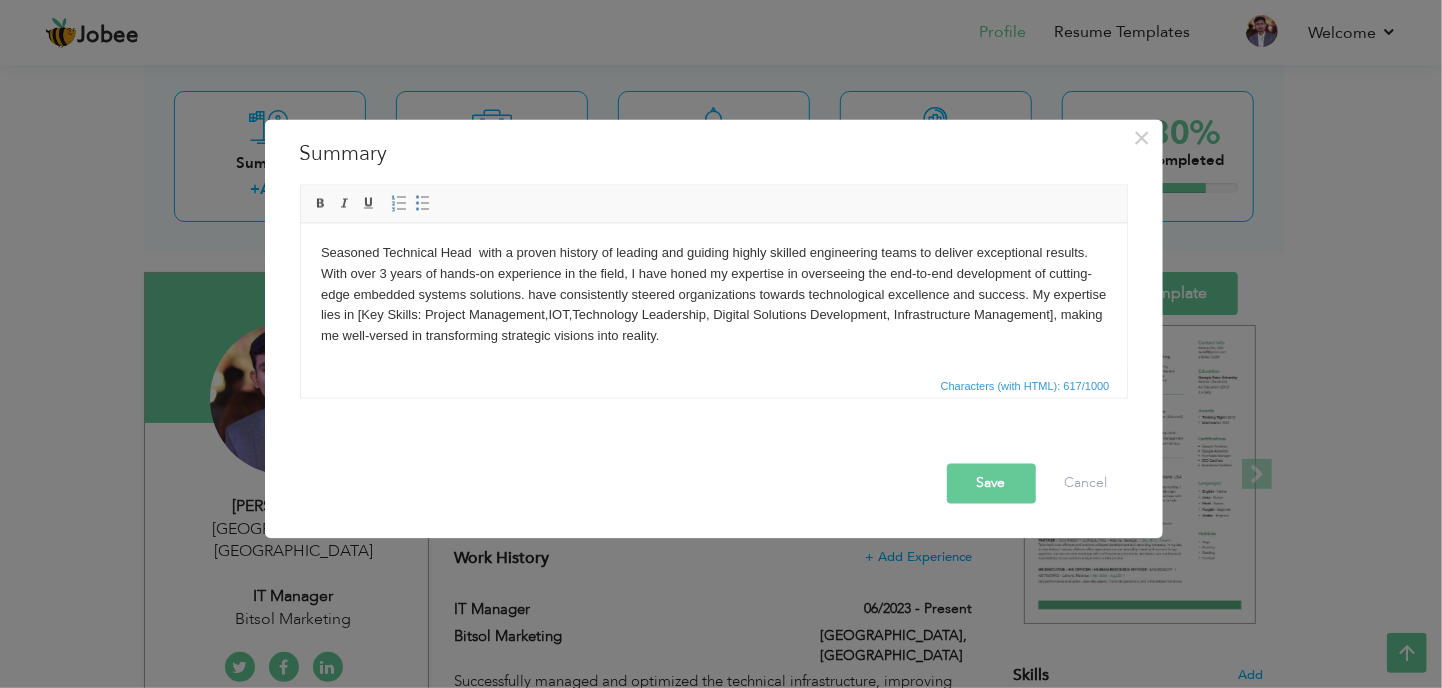 click on "Seasoned Technical Head  with a proven history of leading and guiding highly skilled engineering teams to deliver exceptional results. With over 3 years of hands-on experience in the field, I have honed my expertise in overseeing the end-to-end development of cutting-edge embedded systems solutions. have consistently steered organizations towards technological excellence and success. My expertise lies in [Key Skills: Project Management,IOT,Technology Leadership, Digital Solutions Development, Infrastructure Management], making me well-versed in transforming strategic visions into reality." at bounding box center [713, 295] 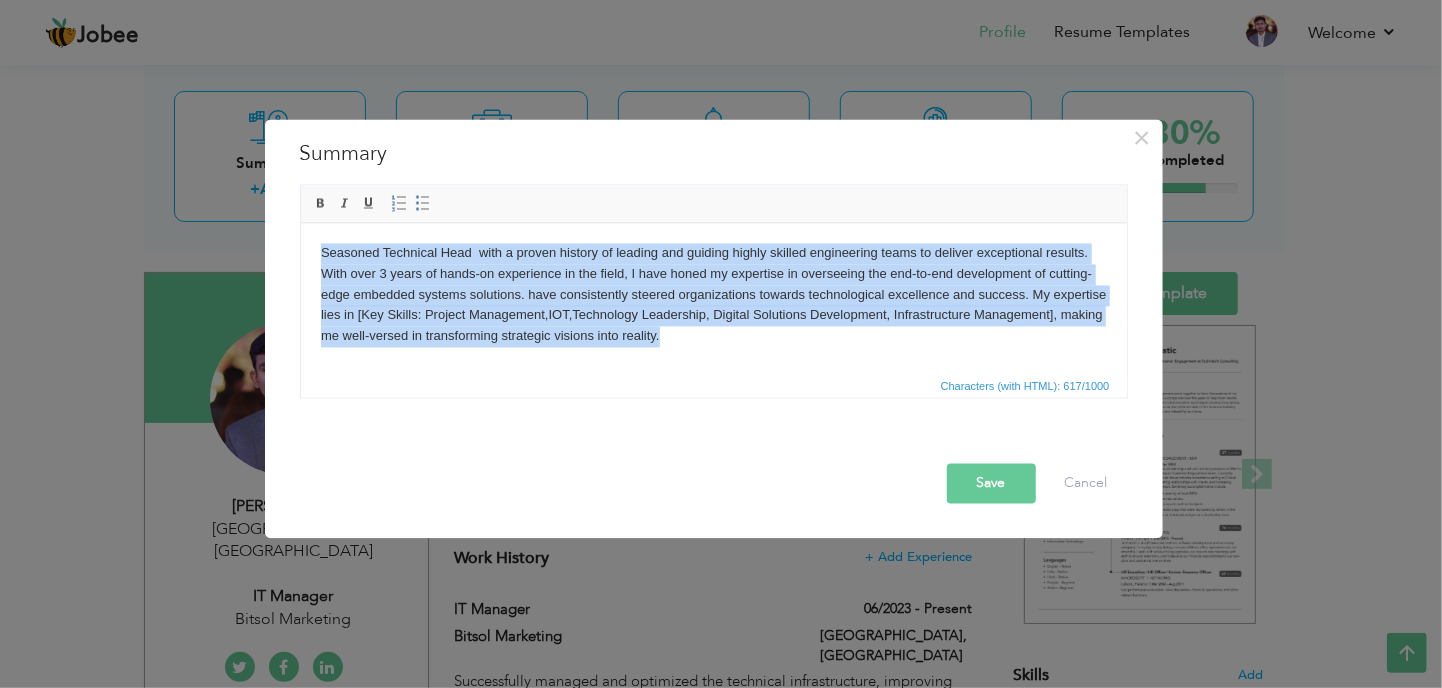 drag, startPoint x: 766, startPoint y: 345, endPoint x: 300, endPoint y: 256, distance: 474.42282 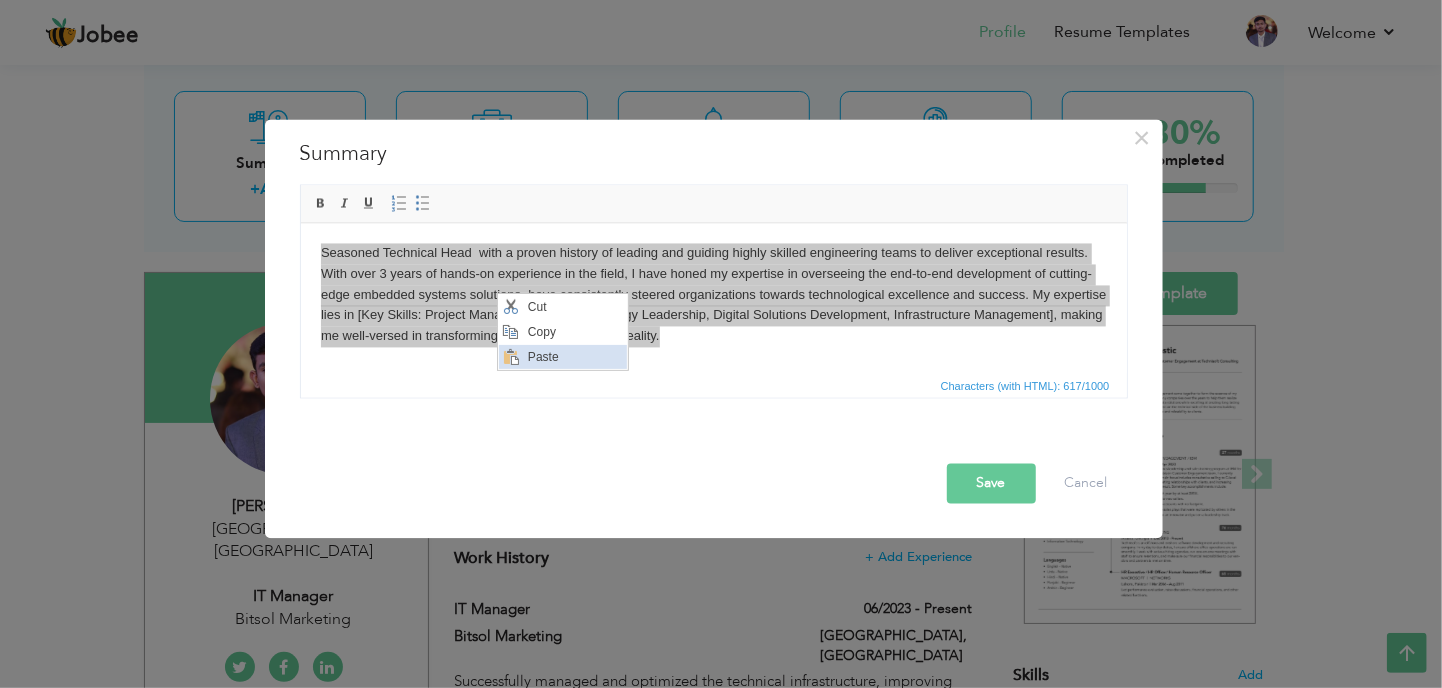 click on "Paste" at bounding box center (575, 356) 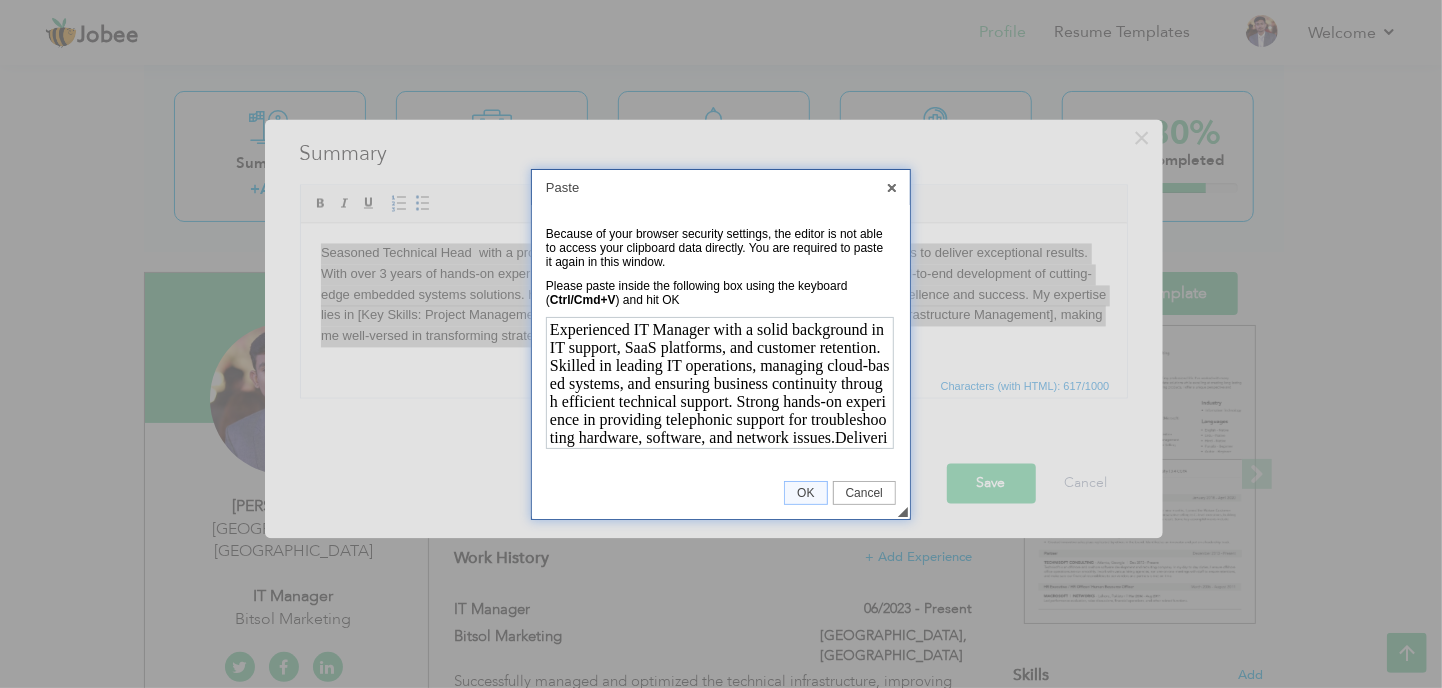scroll, scrollTop: 100, scrollLeft: 0, axis: vertical 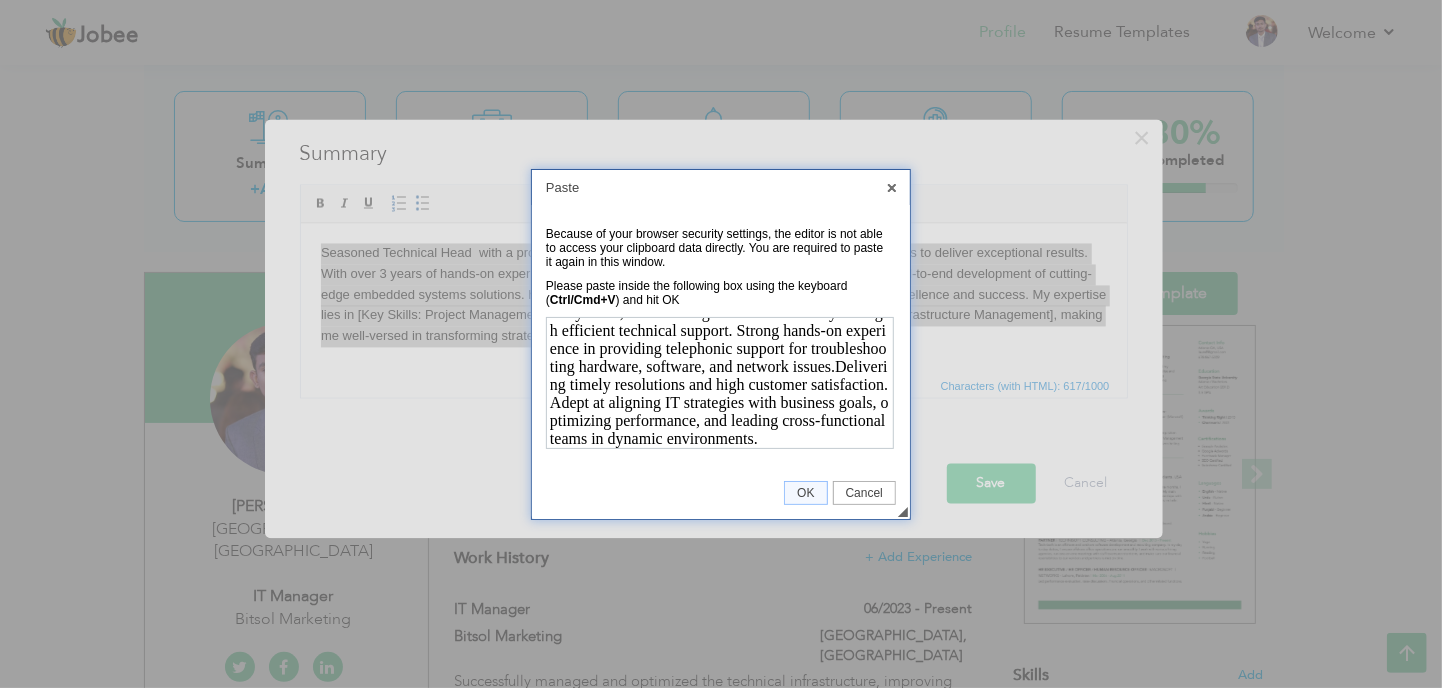 paste 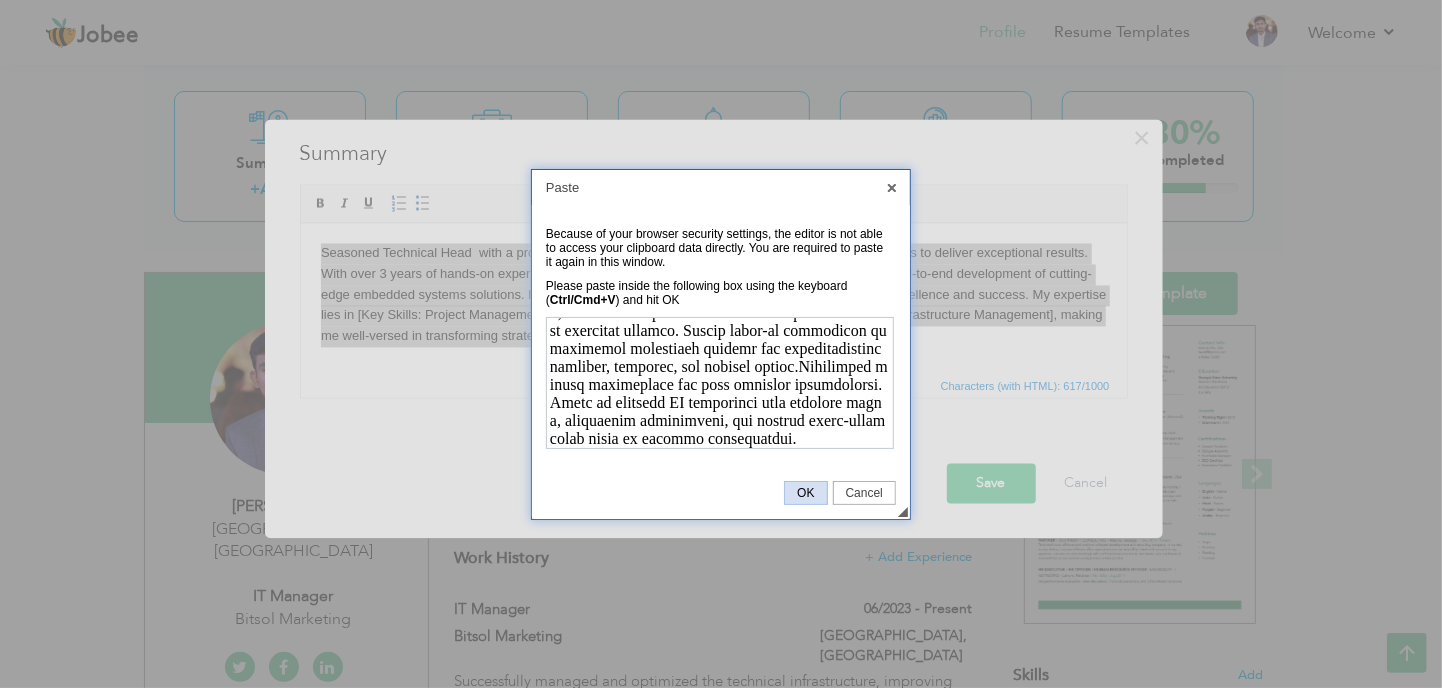 click on "OK" at bounding box center (805, 493) 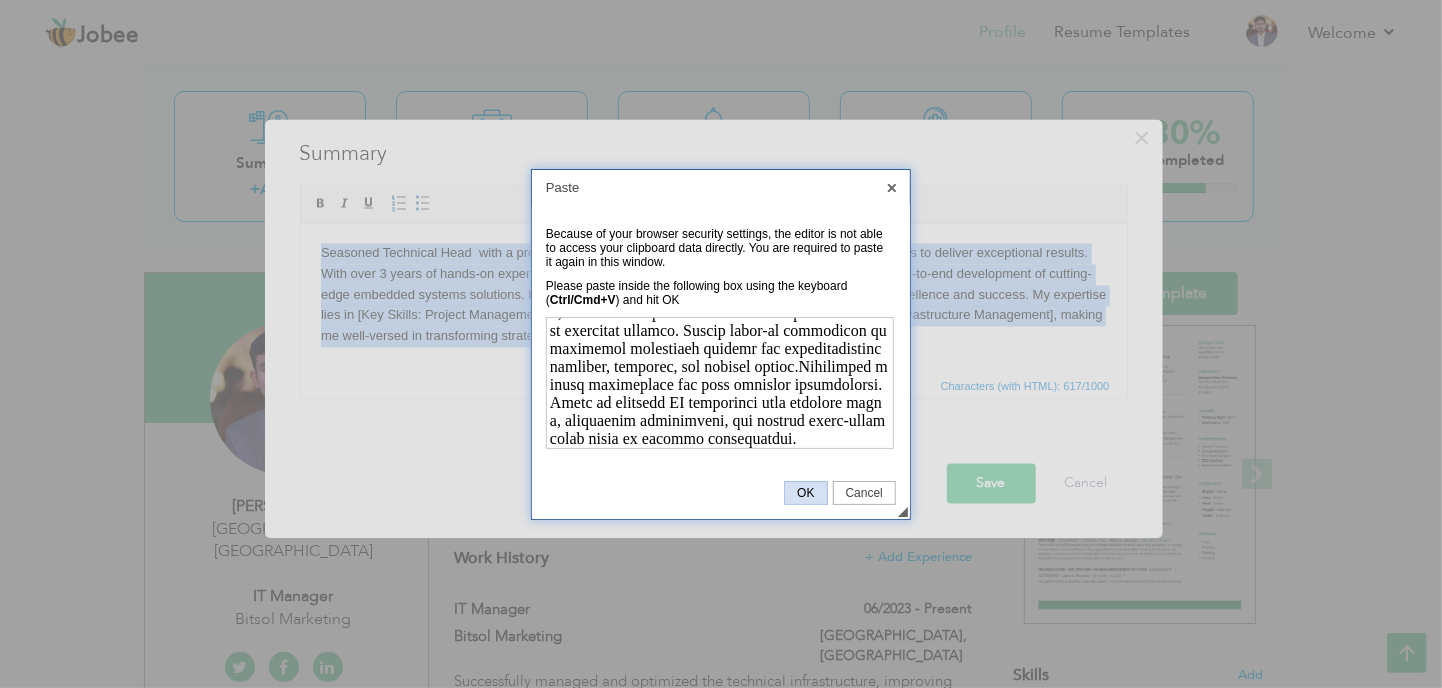 scroll, scrollTop: 0, scrollLeft: 0, axis: both 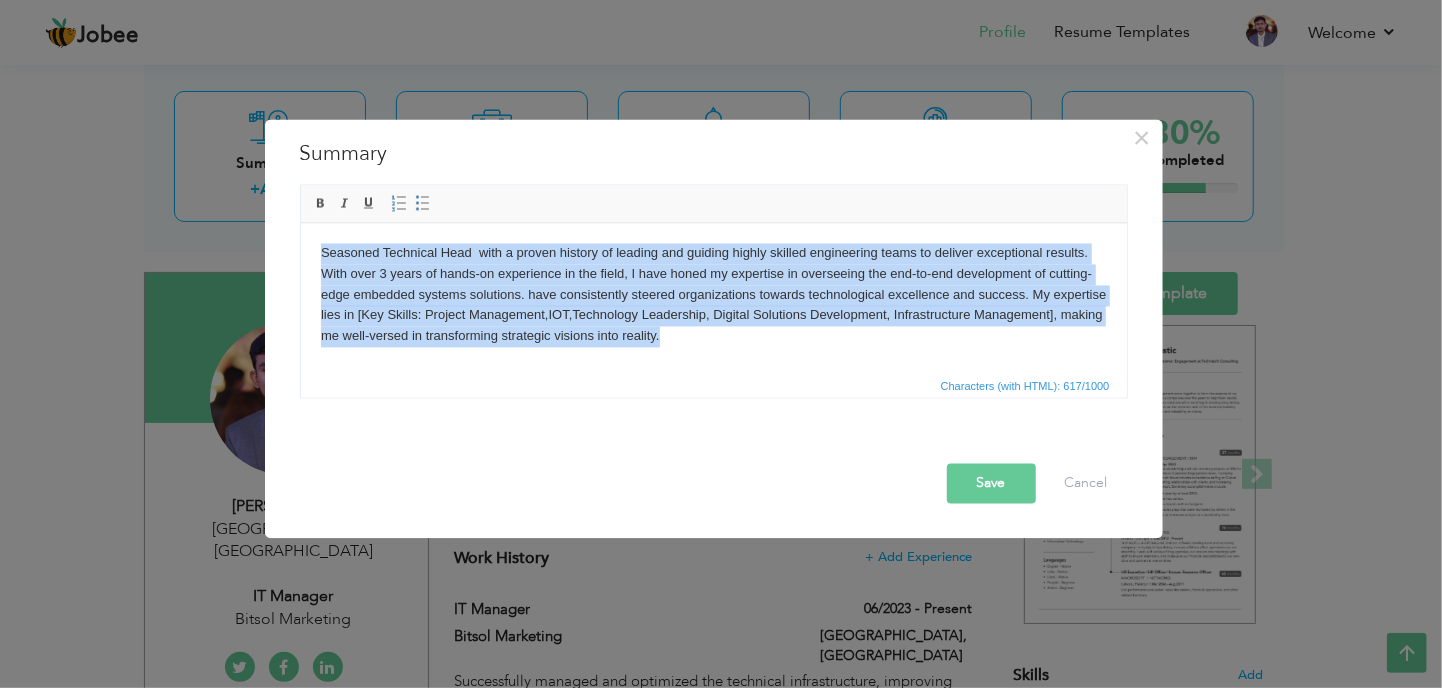 click on "Seasoned Technical Head  with a proven history of leading and guiding highly skilled engineering teams to deliver exceptional results. With over 3 years of hands-on experience in the field, I have honed my expertise in overseeing the end-to-end development of cutting-edge embedded systems solutions. have consistently steered organizations towards technological excellence and success. My expertise lies in [Key Skills: Project Management,IOT,Technology Leadership, Digital Solutions Development, Infrastructure Management], making me well-versed in transforming strategic visions into reality." at bounding box center [713, 295] 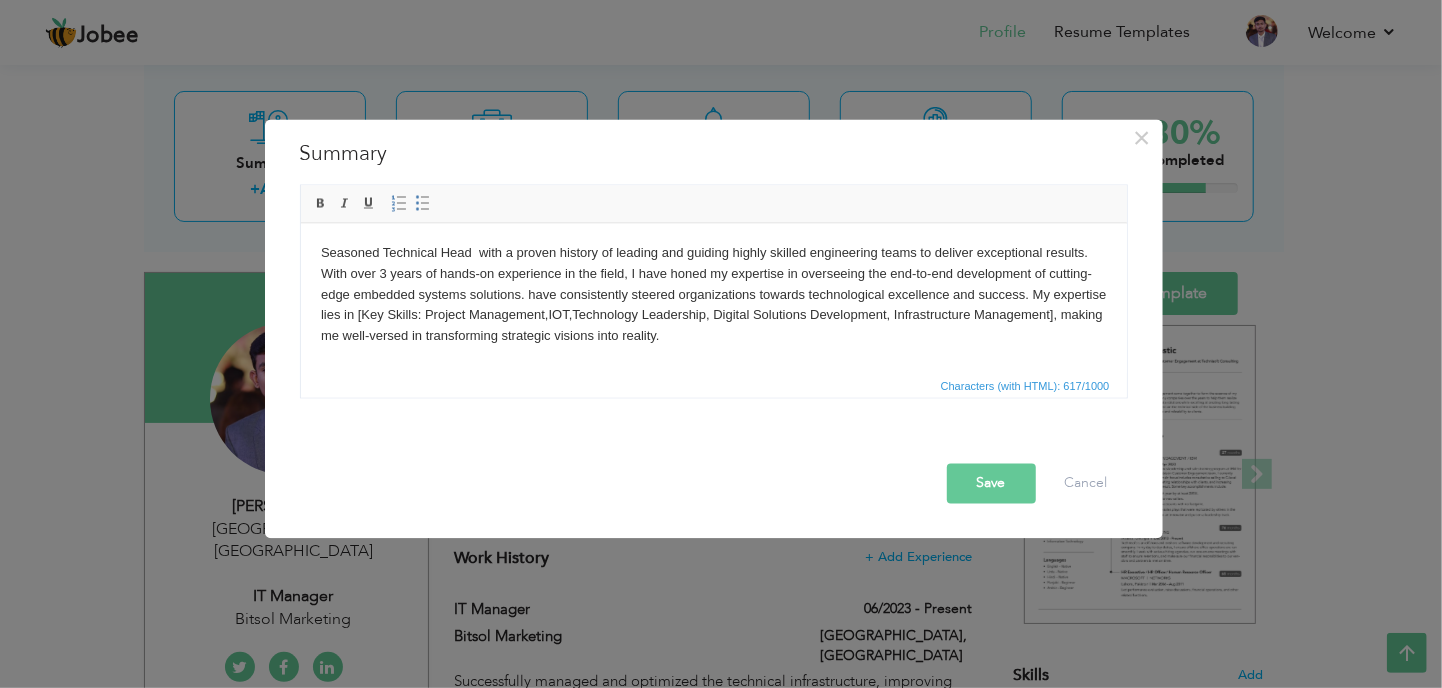click on "Seasoned Technical Head  with a proven history of leading and guiding highly skilled engineering teams to deliver exceptional results. With over 3 years of hands-on experience in the field, I have honed my expertise in overseeing the end-to-end development of cutting-edge embedded systems solutions. have consistently steered organizations towards technological excellence and success. My expertise lies in [Key Skills: Project Management,IOT,Technology Leadership, Digital Solutions Development, Infrastructure Management], making me well-versed in transforming strategic visions into reality." at bounding box center [713, 295] 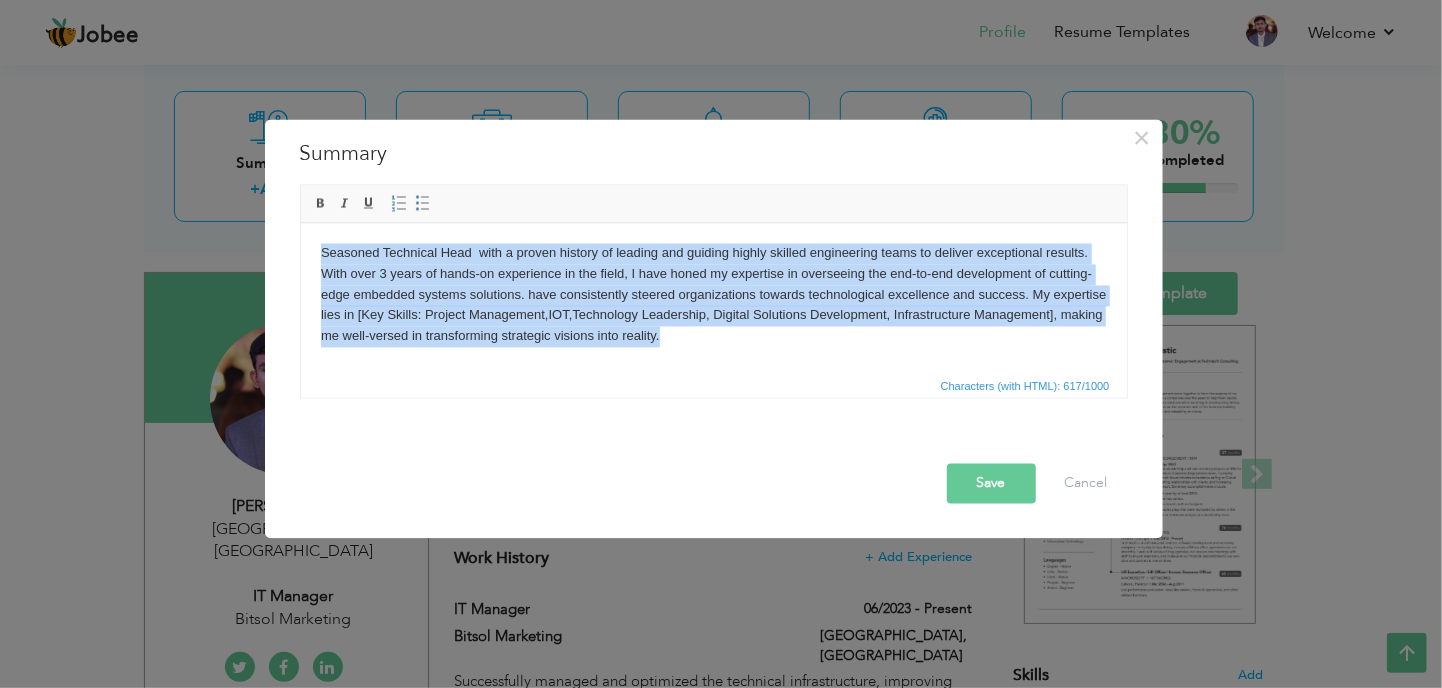 drag, startPoint x: 692, startPoint y: 353, endPoint x: 828, endPoint y: 650, distance: 326.65732 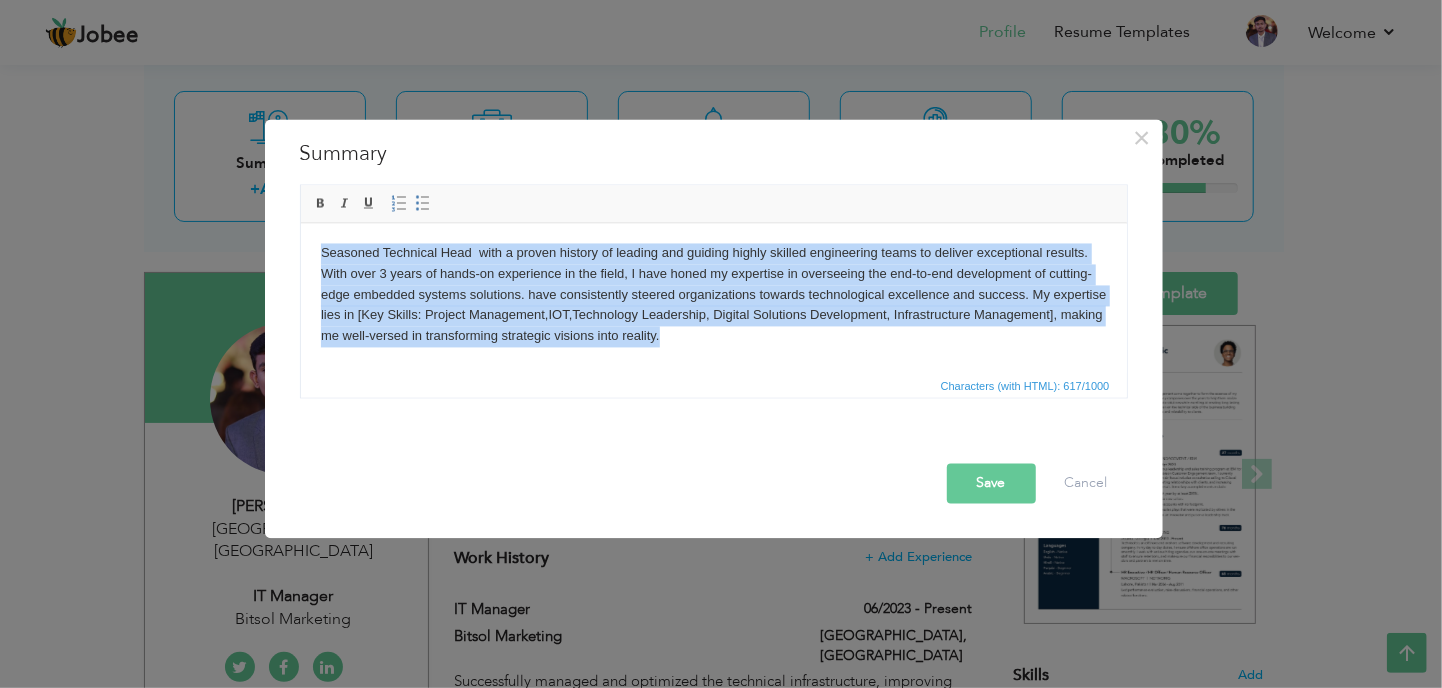 click on "Seasoned Technical Head  with a proven history of leading and guiding highly skilled engineering teams to deliver exceptional results. With over 3 years of hands-on experience in the field, I have honed my expertise in overseeing the end-to-end development of cutting-edge embedded systems solutions. have consistently steered organizations towards technological excellence and success. My expertise lies in [Key Skills: Project Management,IOT,Technology Leadership, Digital Solutions Development, Infrastructure Management], making me well-versed in transforming strategic visions into reality." at bounding box center [713, 295] 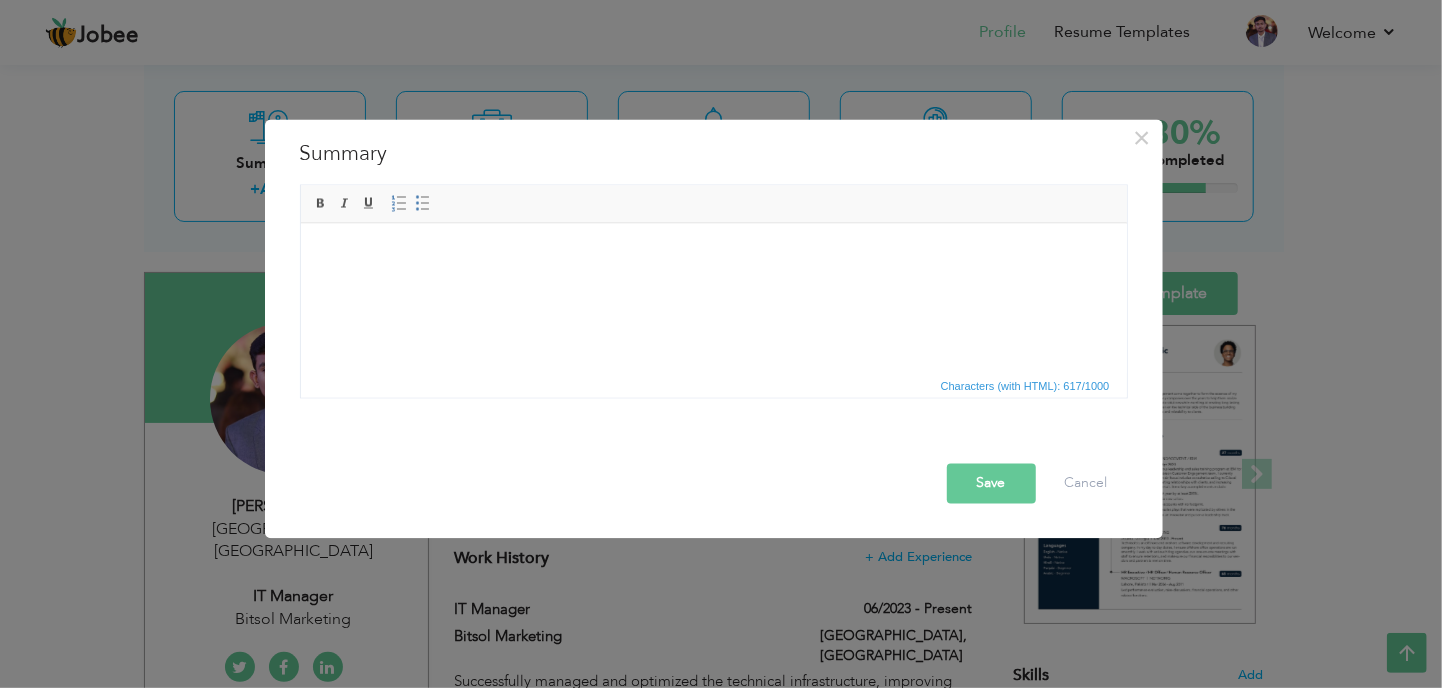 drag, startPoint x: 595, startPoint y: 286, endPoint x: 362, endPoint y: 265, distance: 233.94444 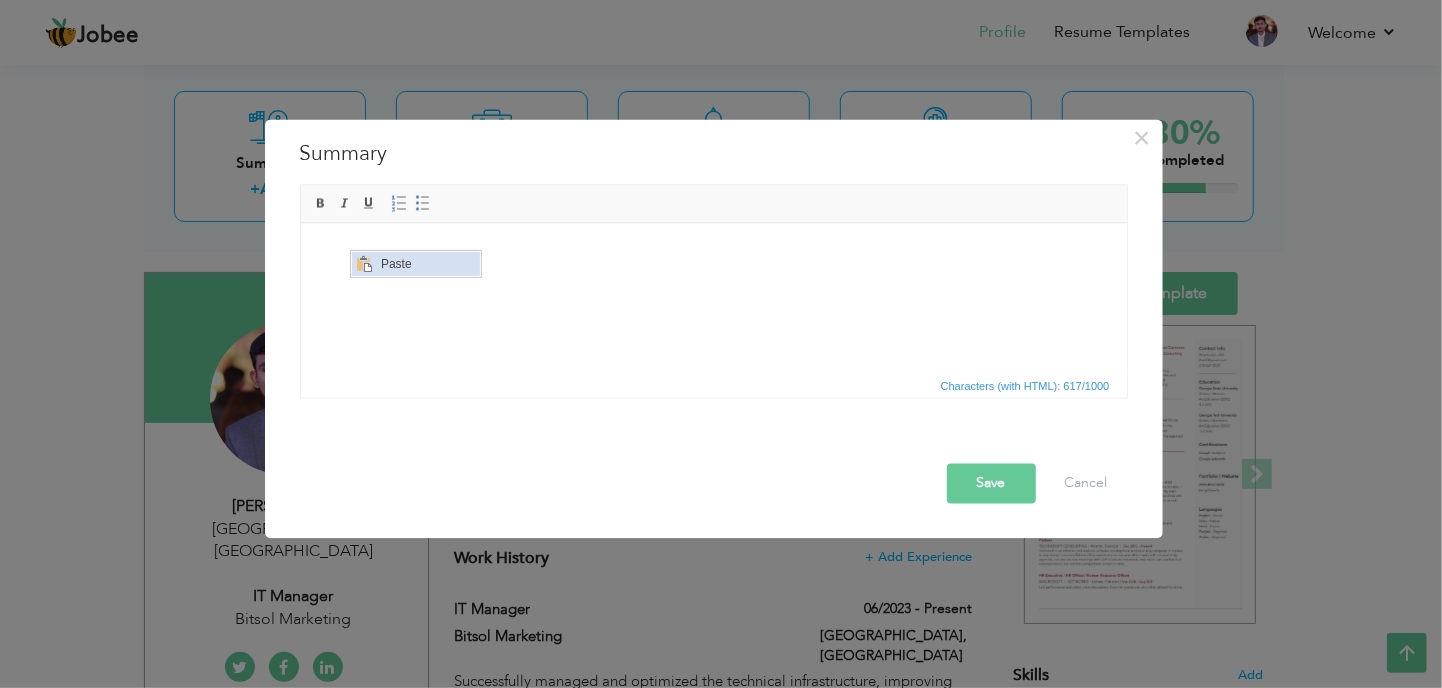 click at bounding box center [364, 263] 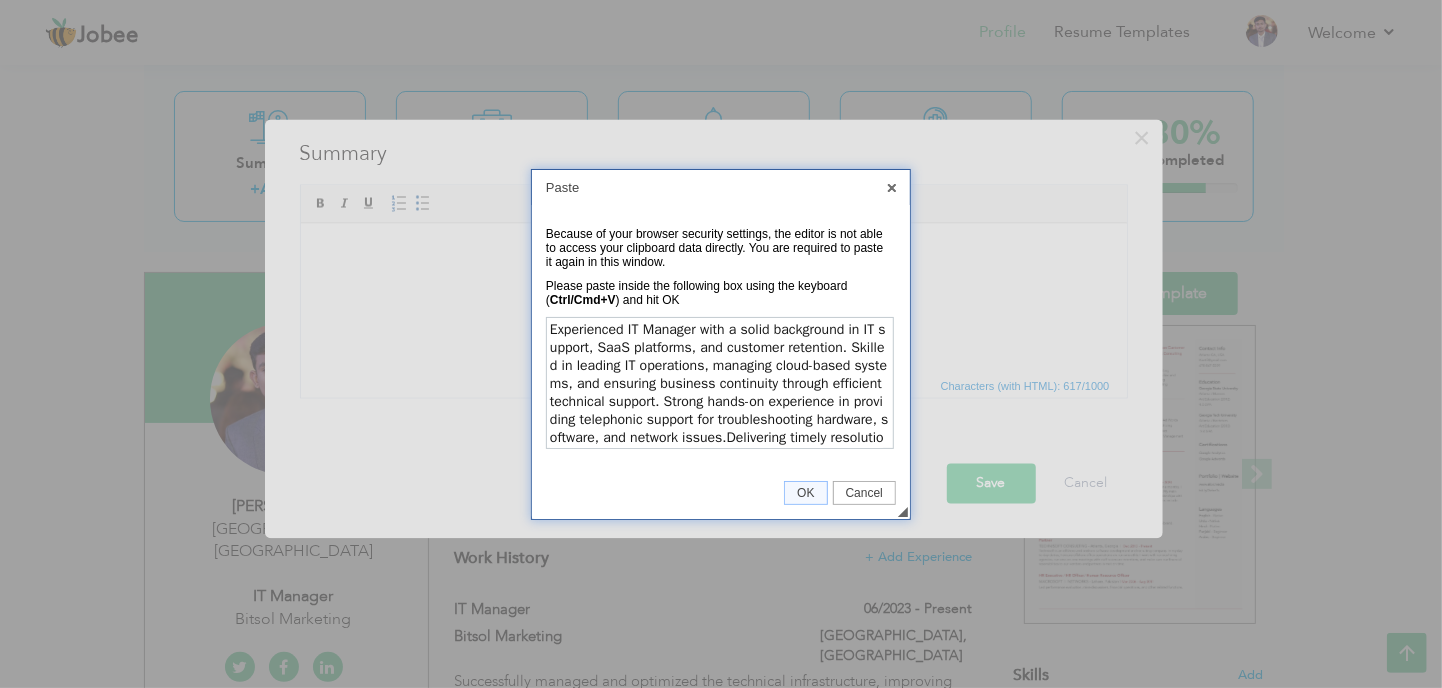 scroll, scrollTop: 81, scrollLeft: 0, axis: vertical 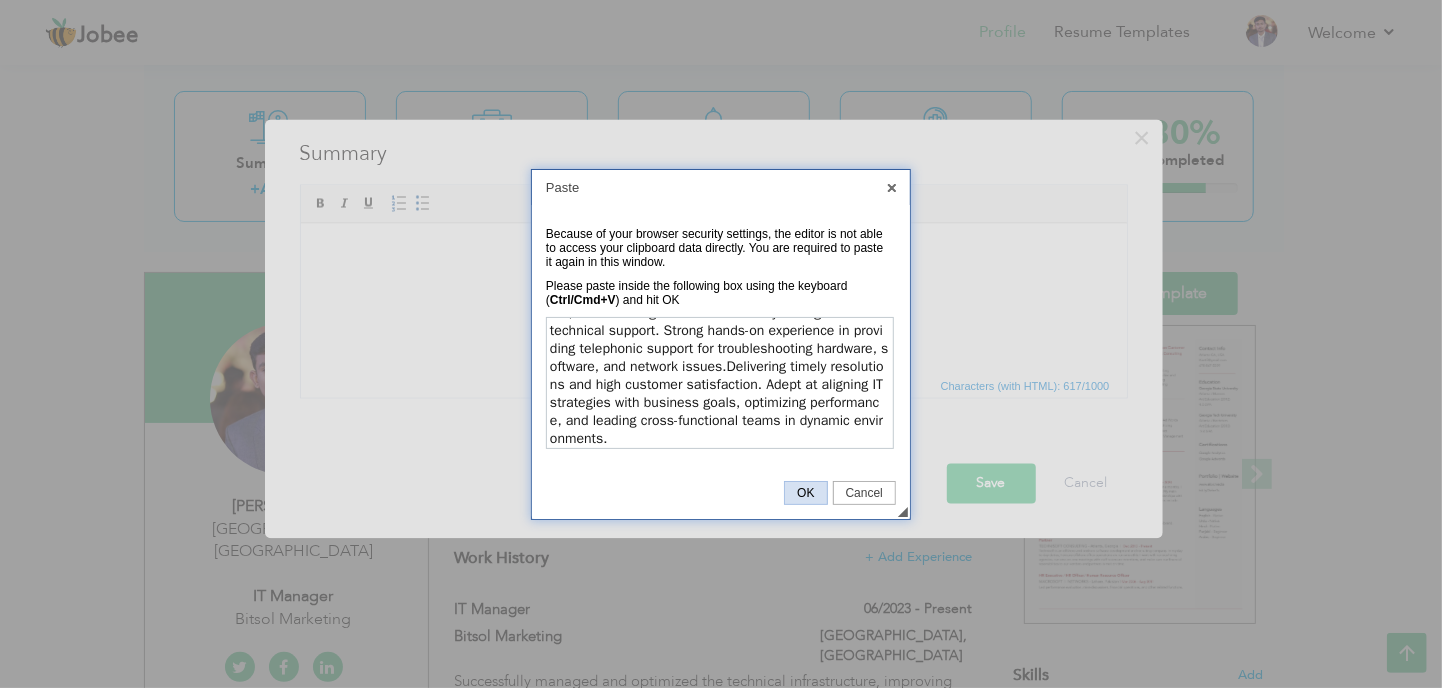click on "OK" at bounding box center [805, 493] 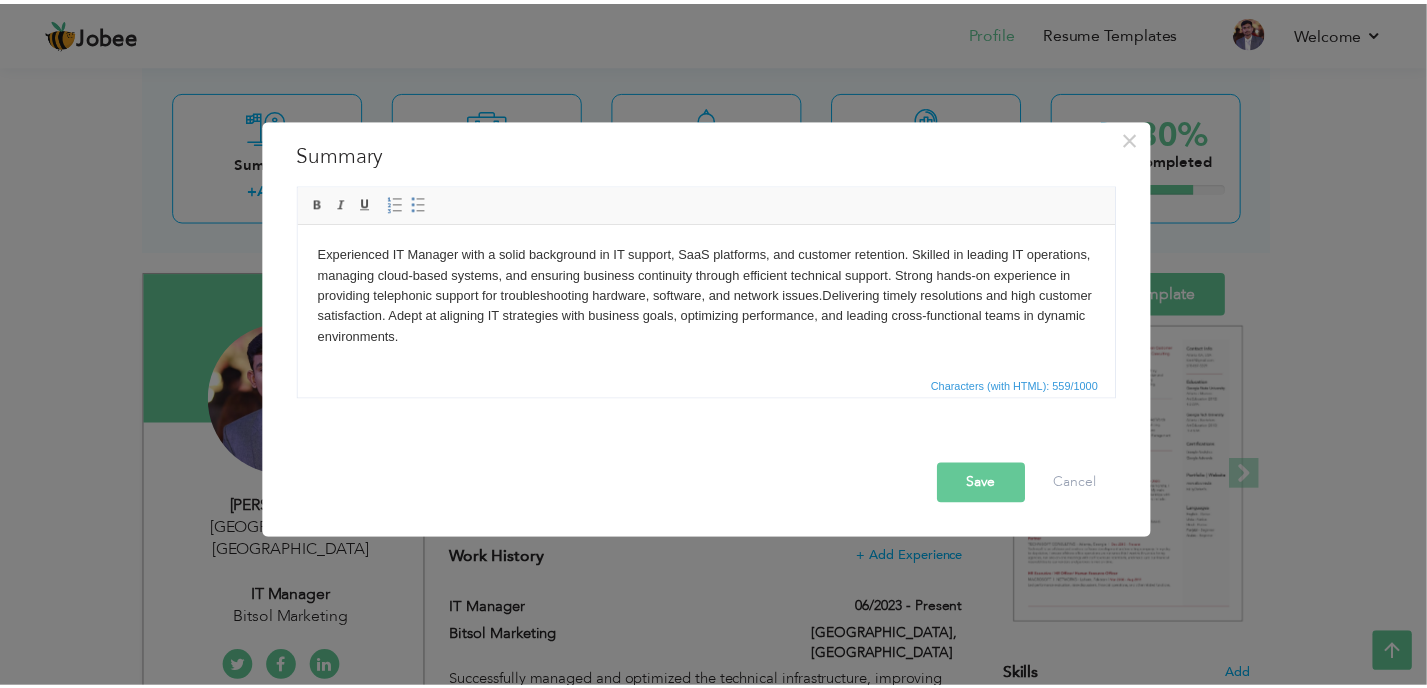 scroll, scrollTop: 0, scrollLeft: 0, axis: both 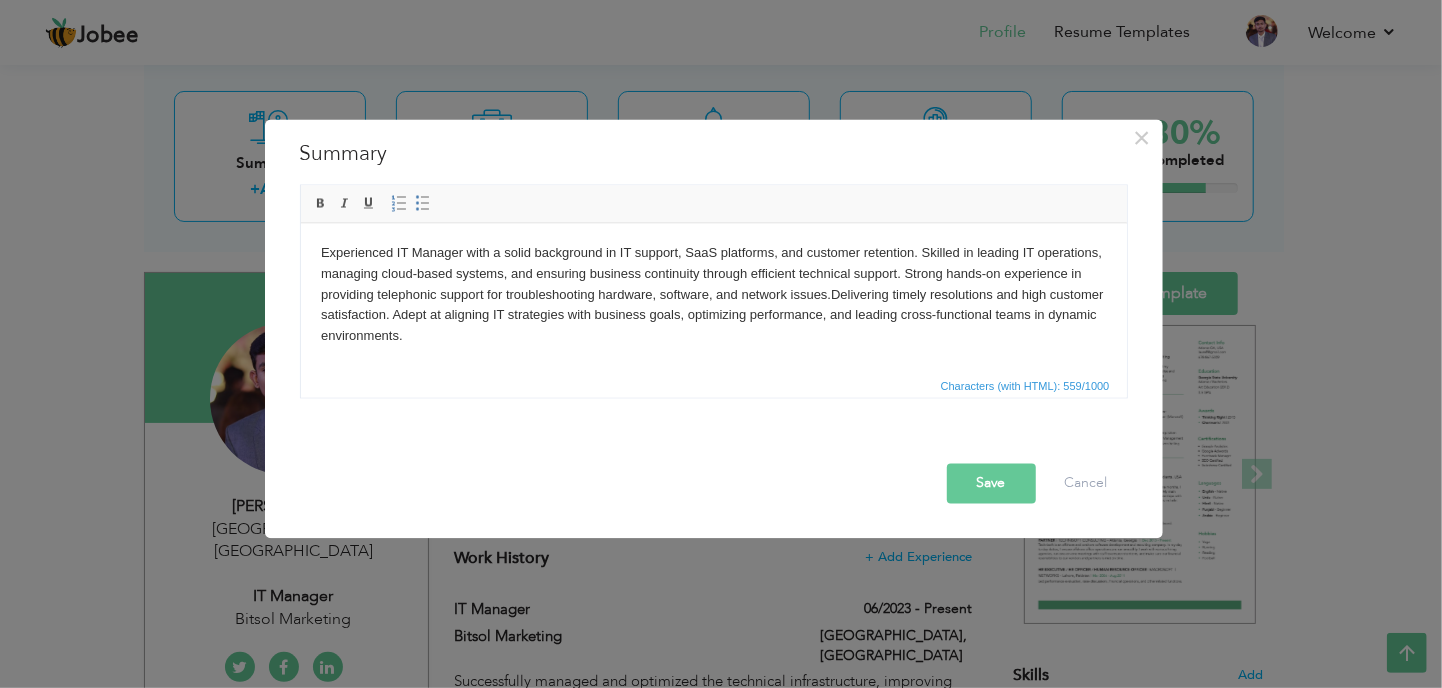 click on "Save" at bounding box center (991, 484) 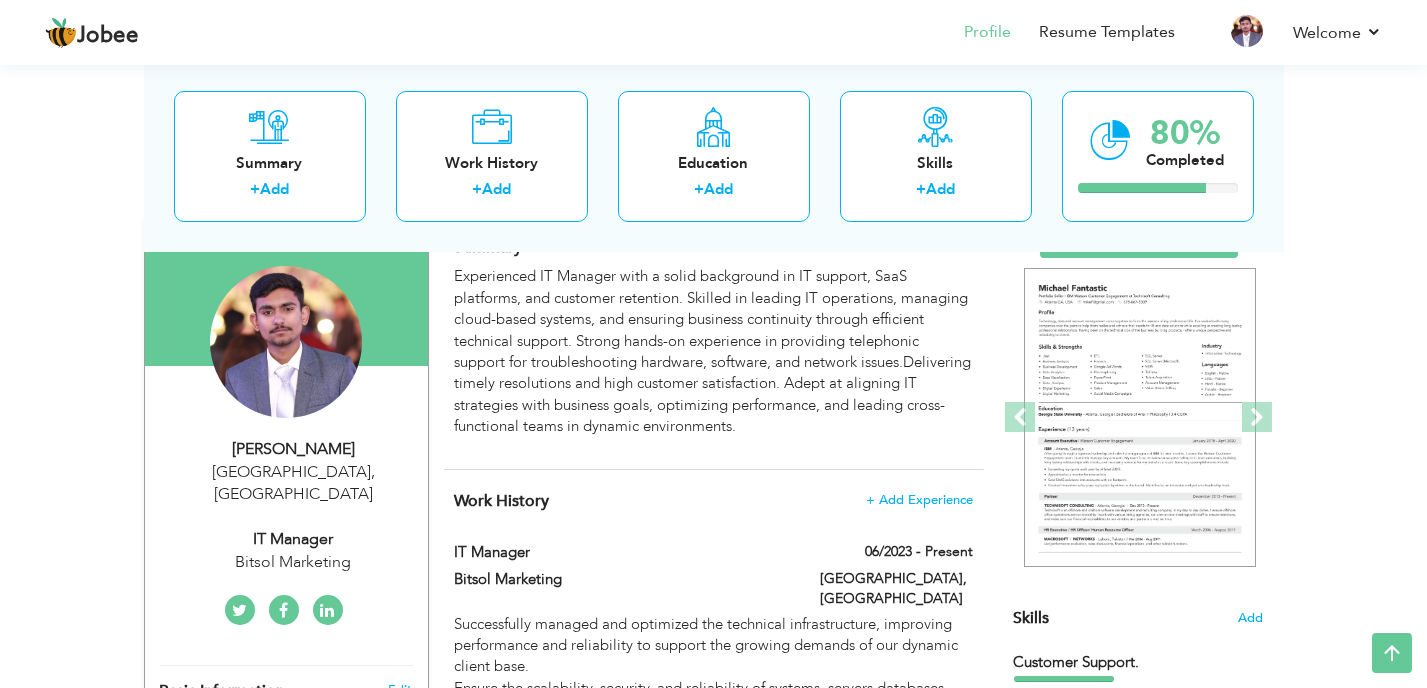 scroll, scrollTop: 0, scrollLeft: 0, axis: both 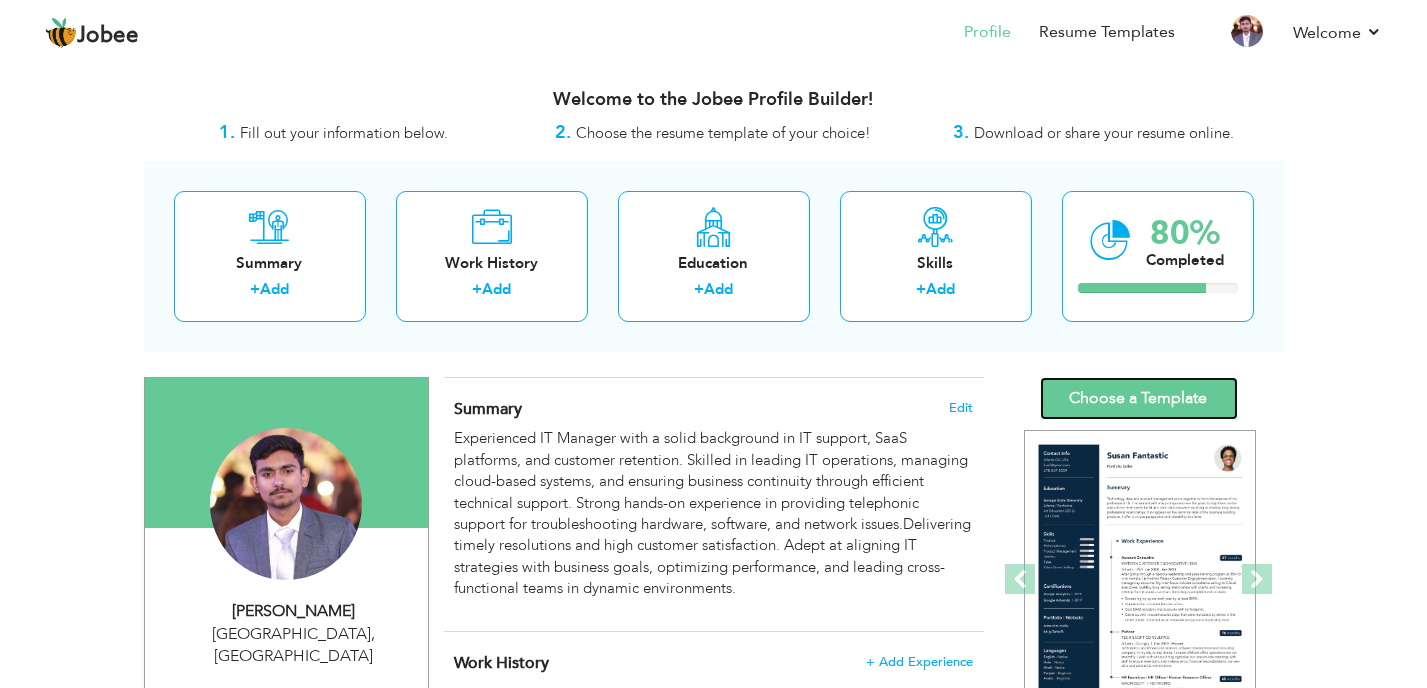 click on "Choose a Template" at bounding box center (1139, 398) 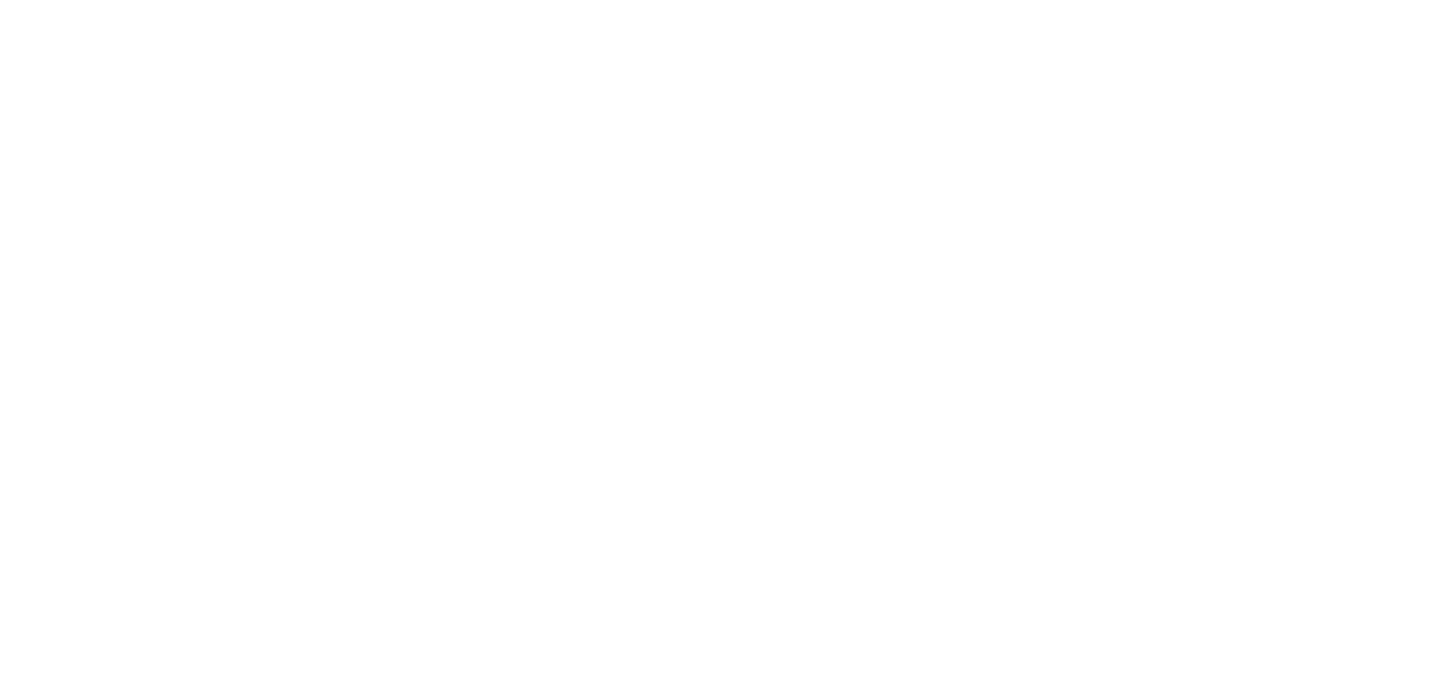 scroll, scrollTop: 0, scrollLeft: 0, axis: both 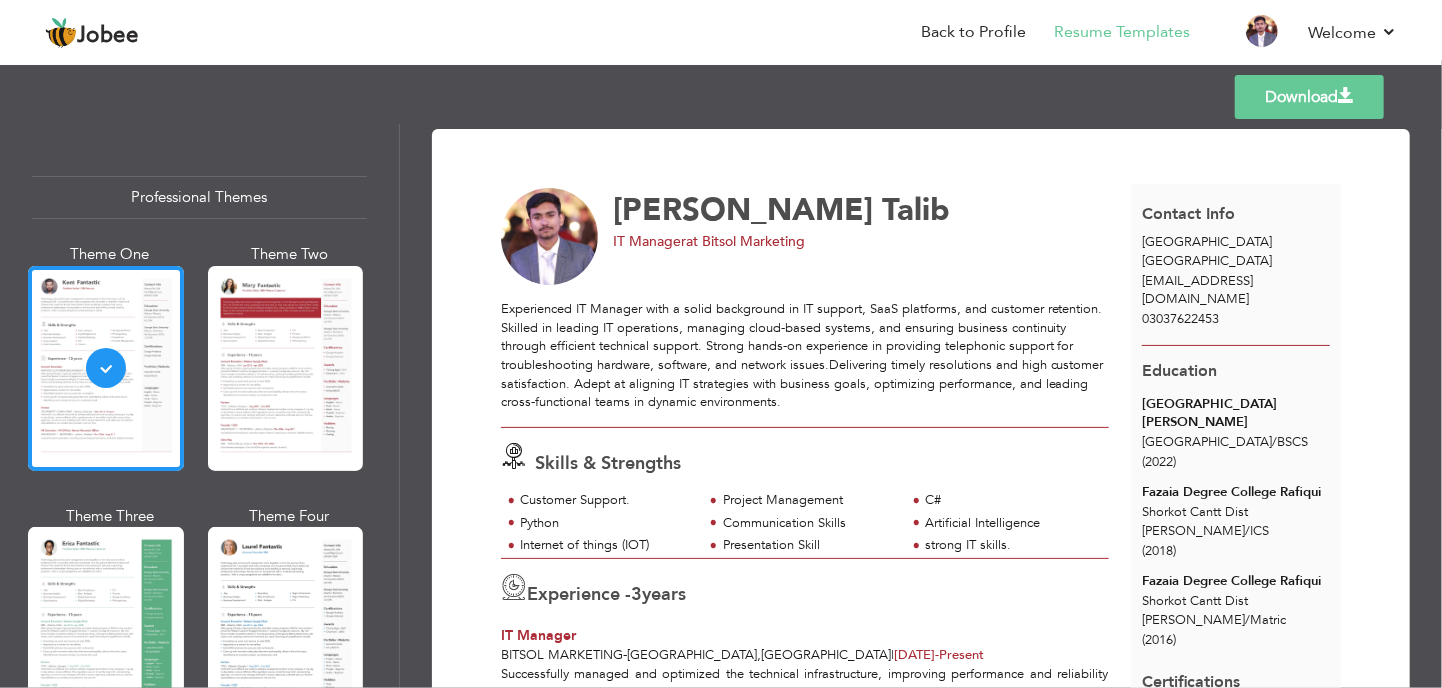 click at bounding box center (286, 368) 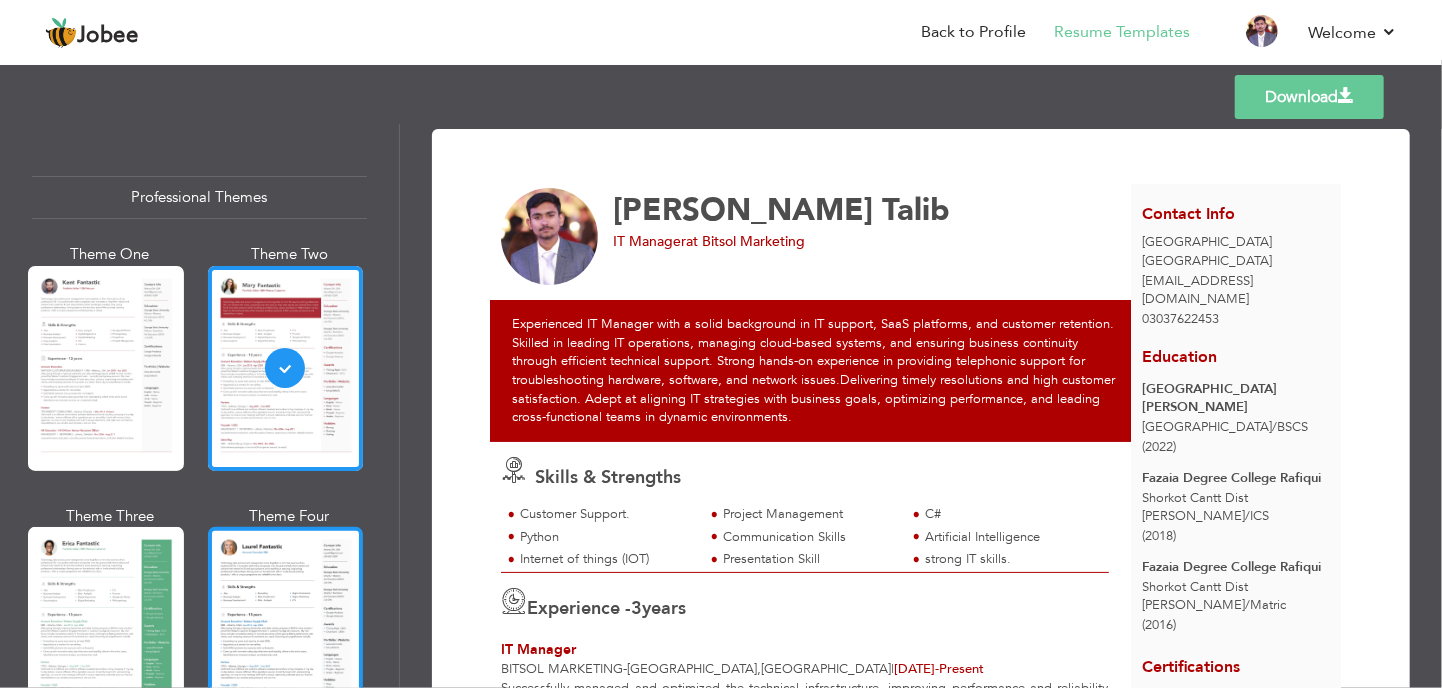 click at bounding box center [286, 629] 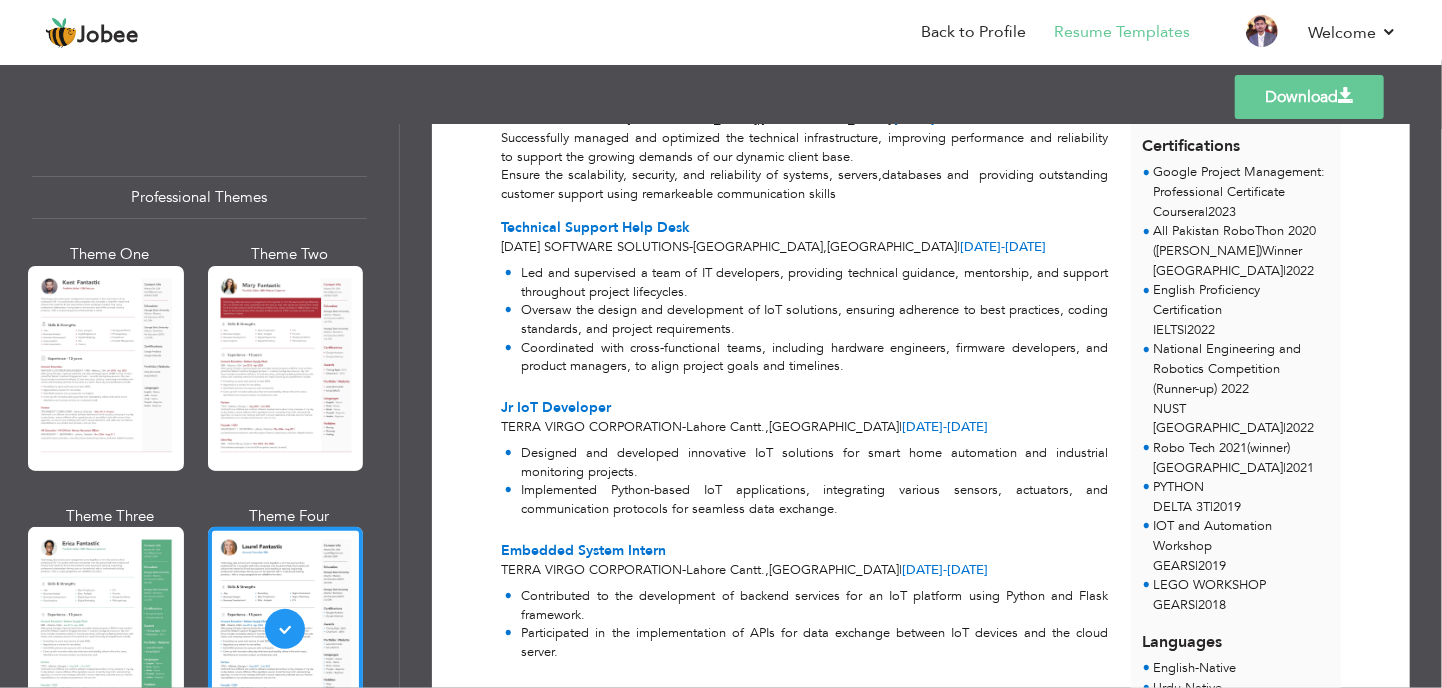 scroll, scrollTop: 611, scrollLeft: 0, axis: vertical 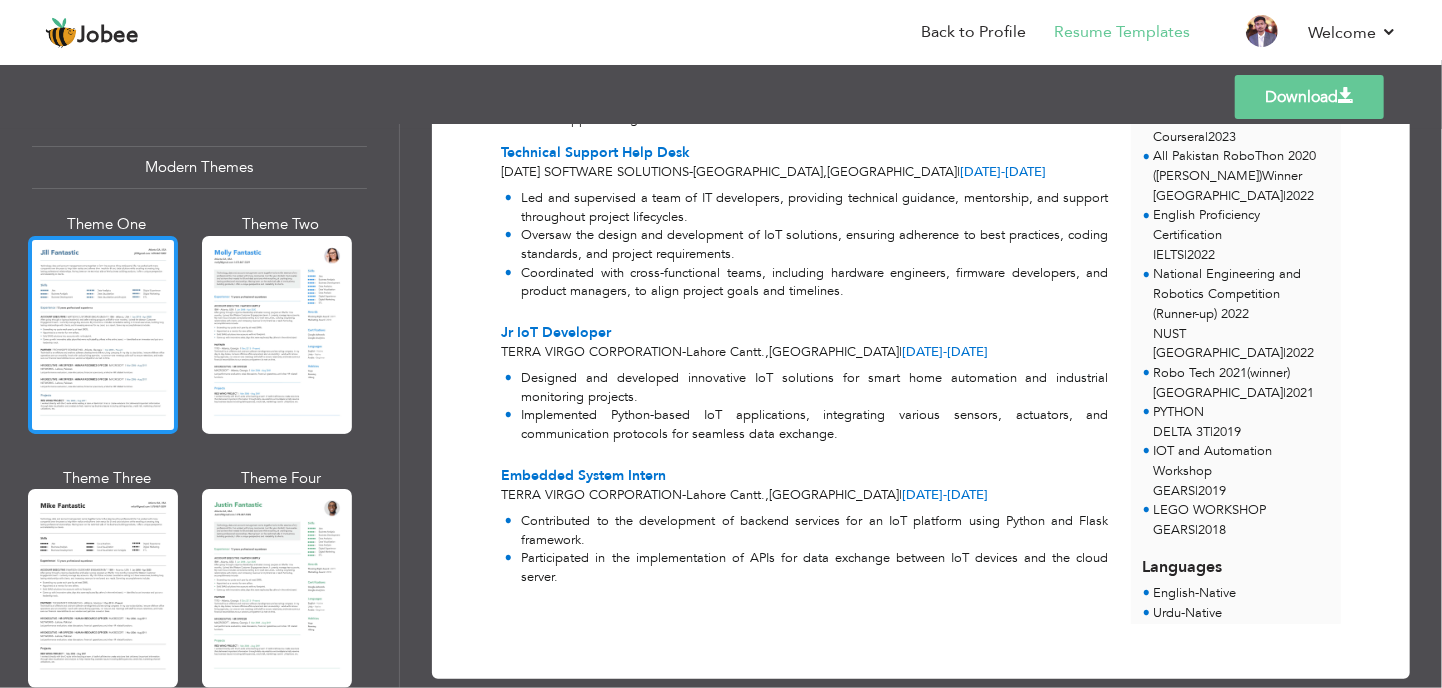 drag, startPoint x: 138, startPoint y: 401, endPoint x: 102, endPoint y: 366, distance: 50.20956 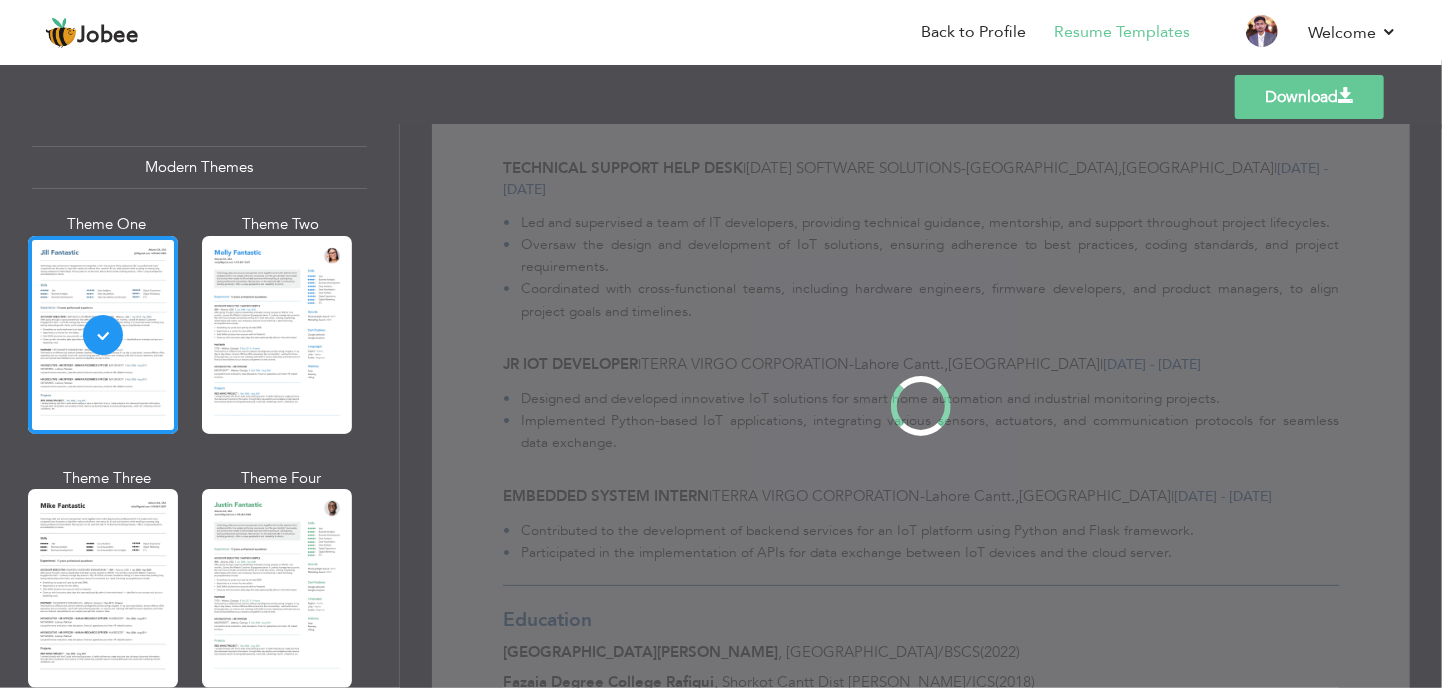 scroll, scrollTop: 0, scrollLeft: 0, axis: both 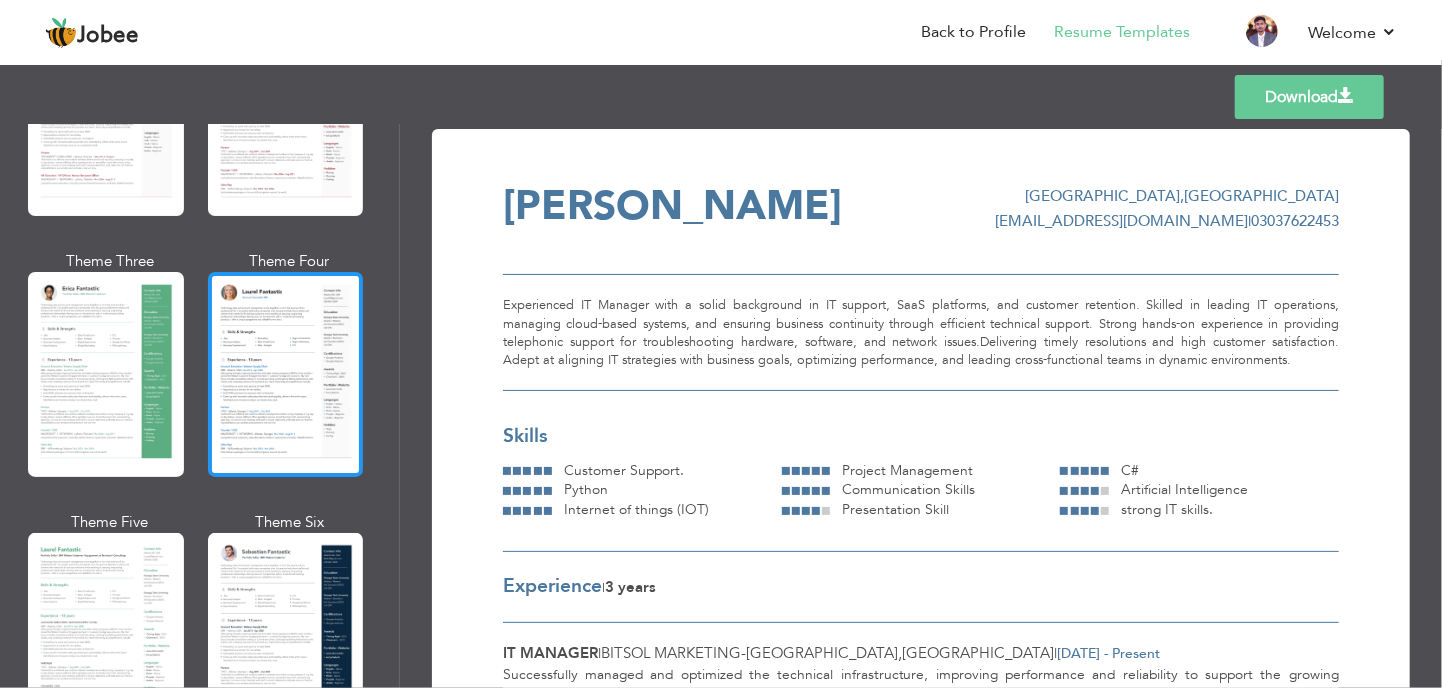 click at bounding box center [286, 374] 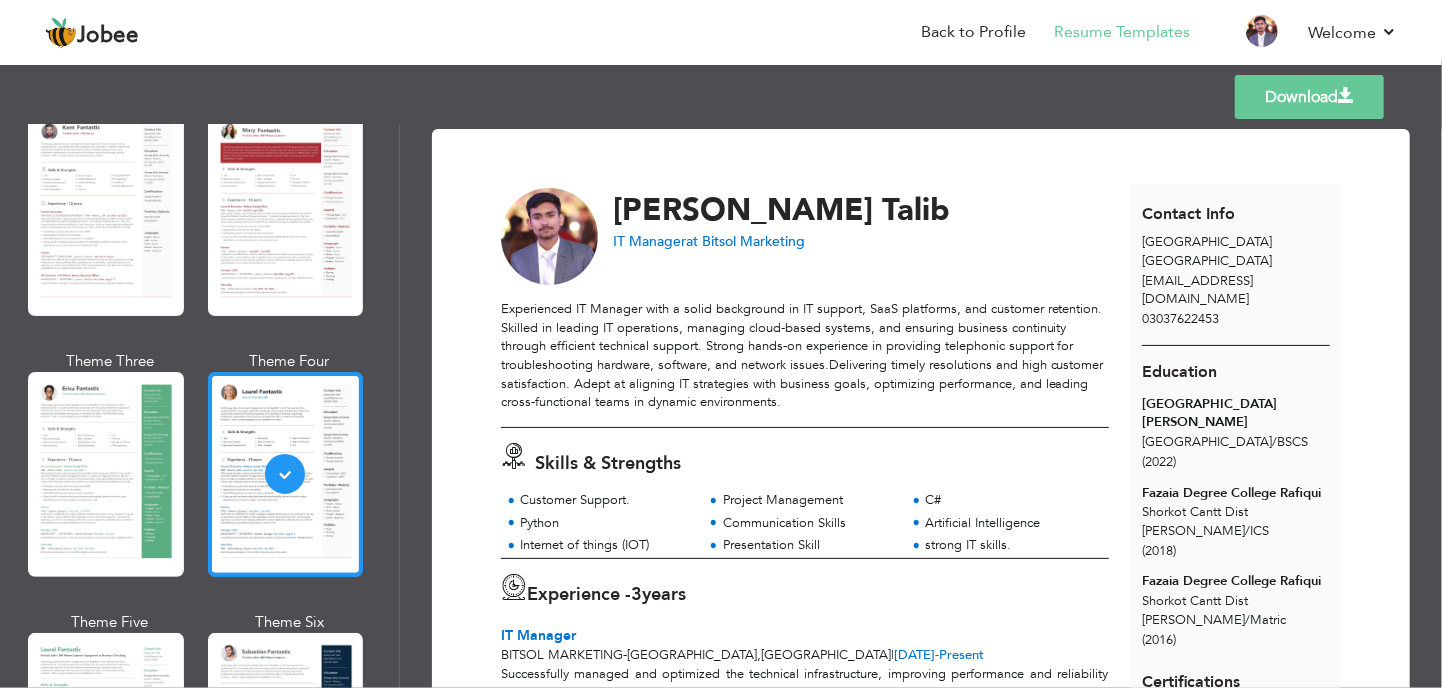 scroll, scrollTop: 0, scrollLeft: 0, axis: both 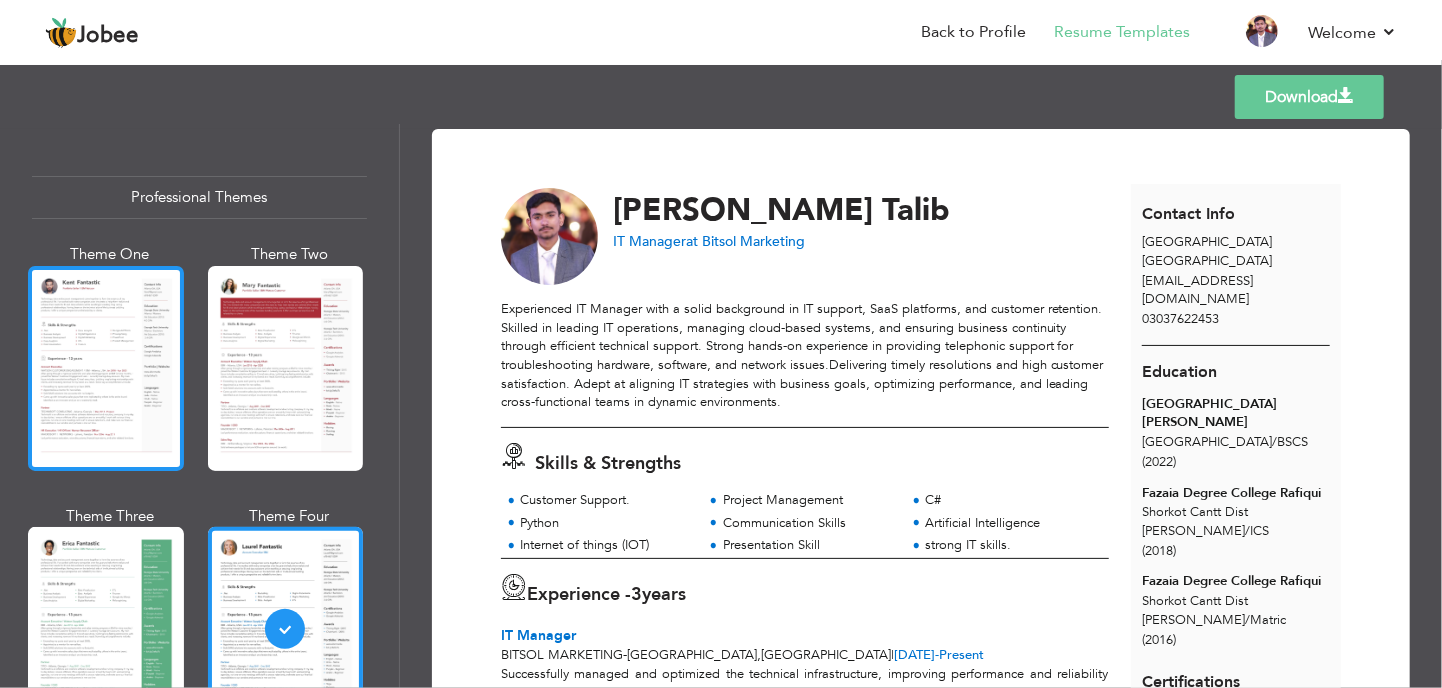 click at bounding box center [106, 368] 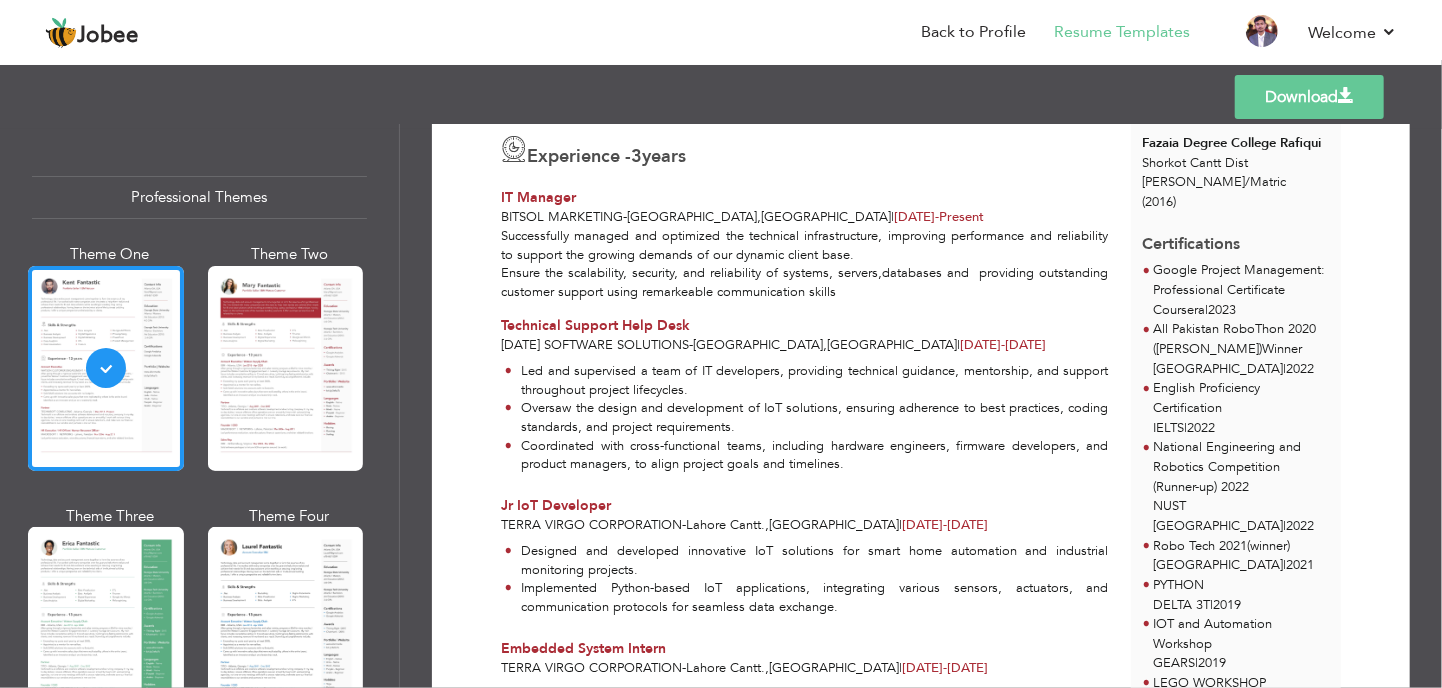 scroll, scrollTop: 432, scrollLeft: 0, axis: vertical 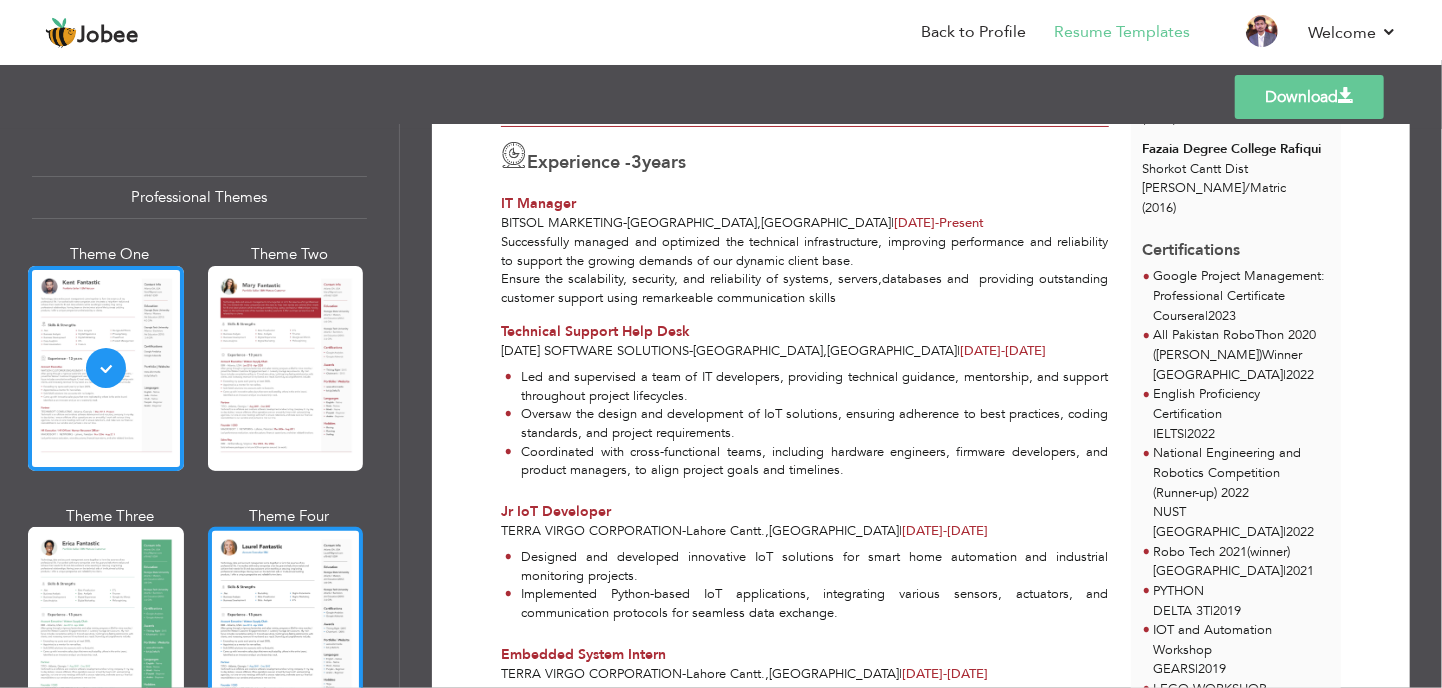 click at bounding box center (286, 629) 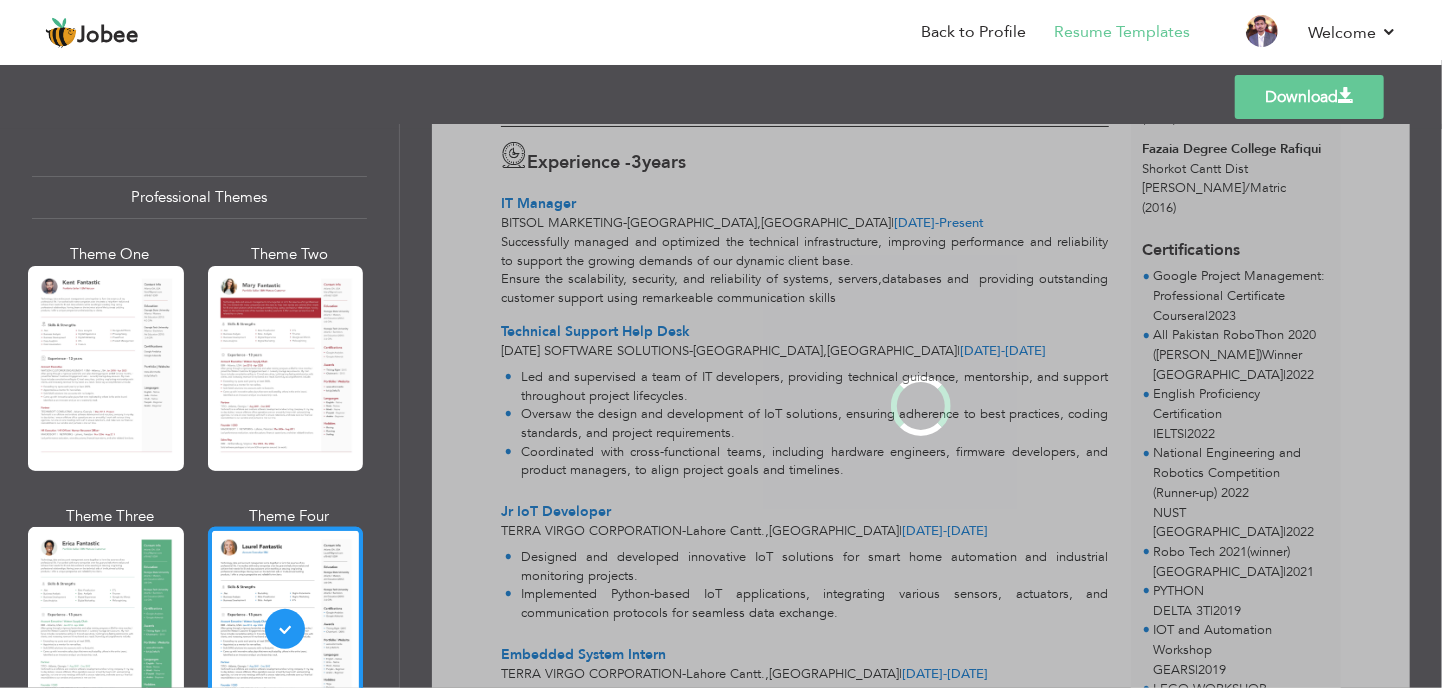 scroll, scrollTop: 0, scrollLeft: 0, axis: both 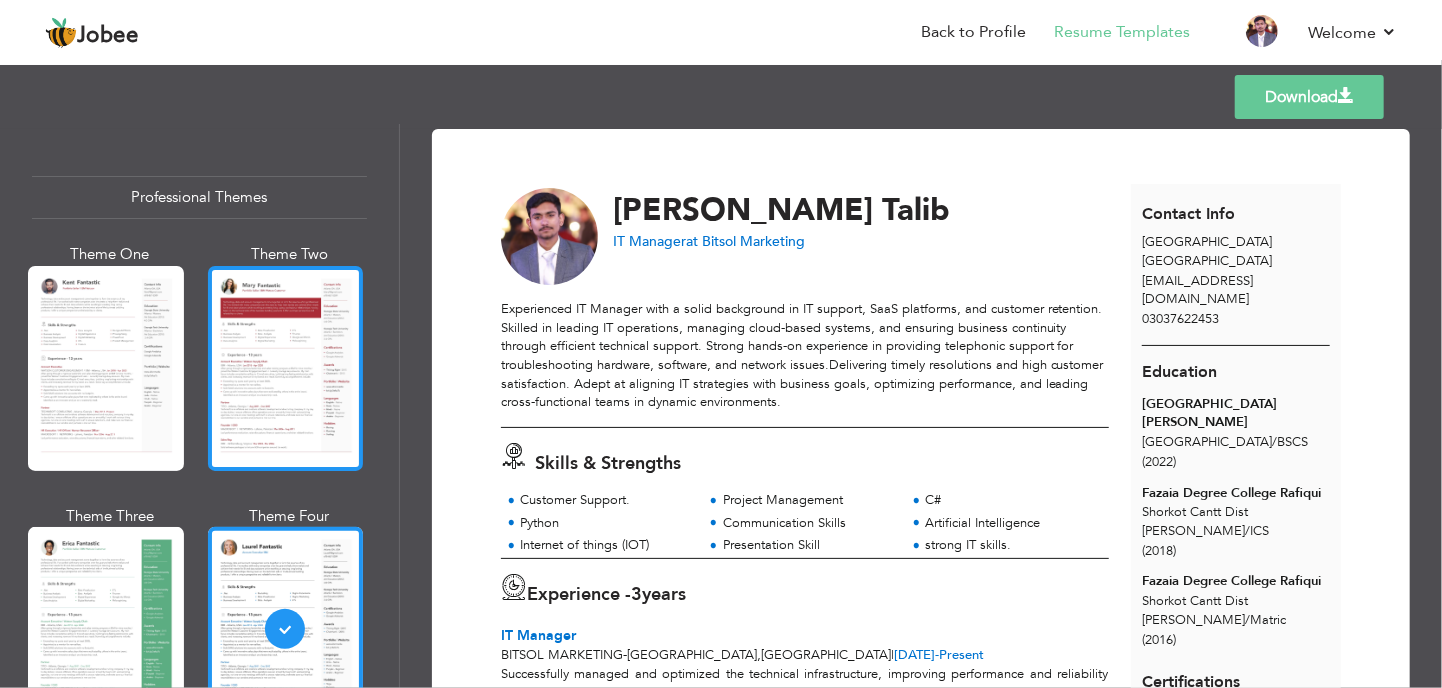 click at bounding box center [286, 368] 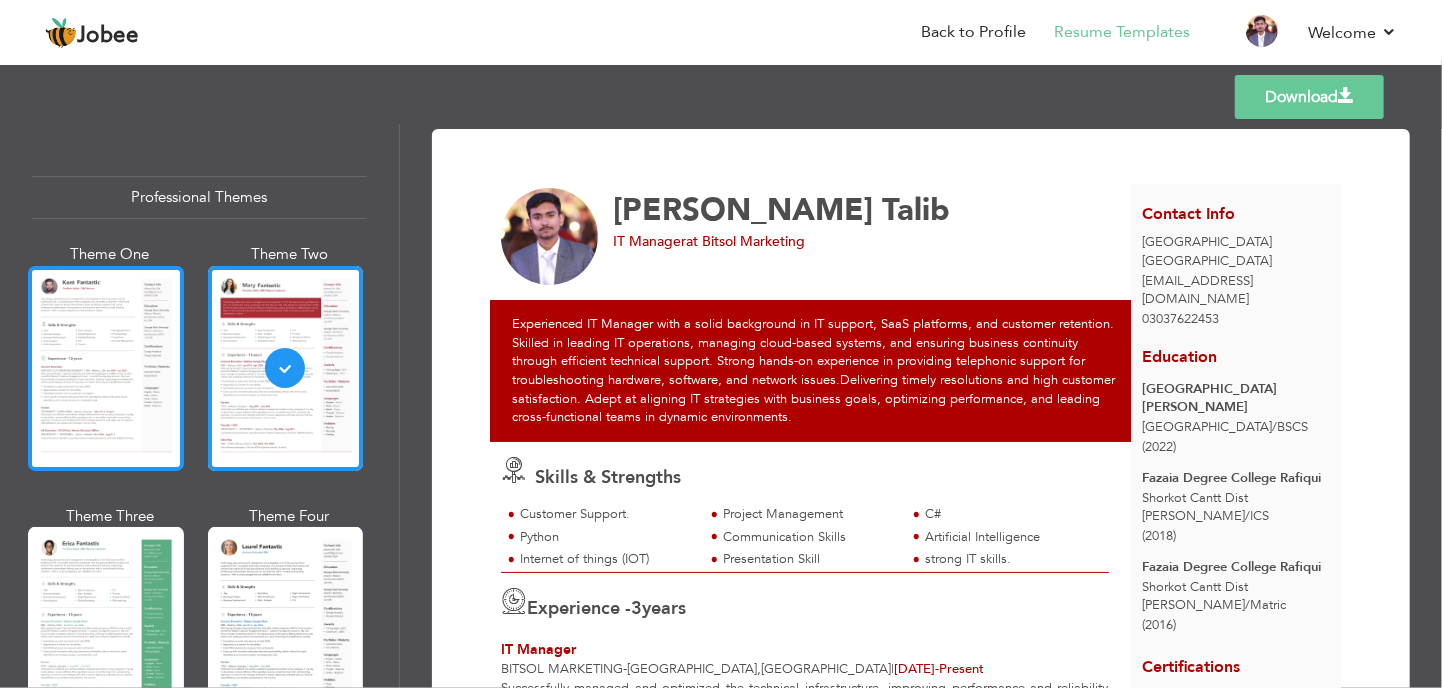 click at bounding box center (106, 368) 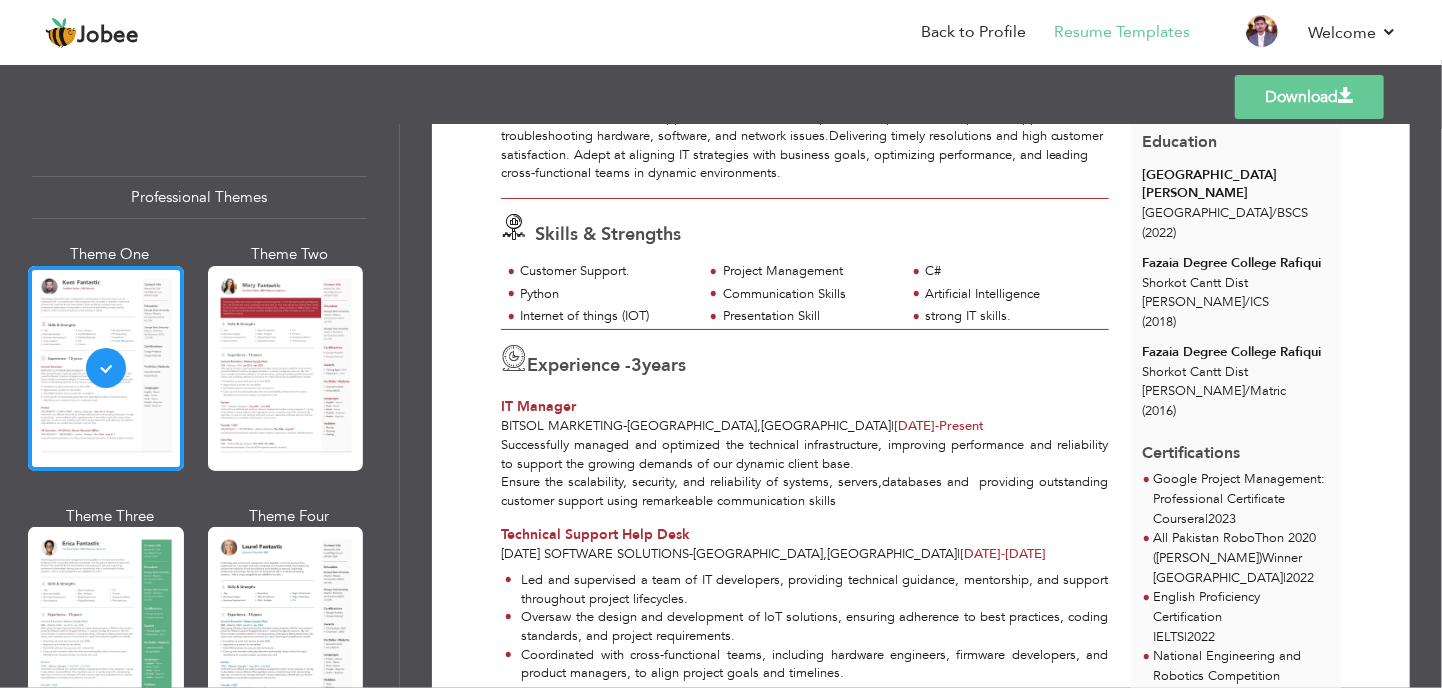 scroll, scrollTop: 0, scrollLeft: 0, axis: both 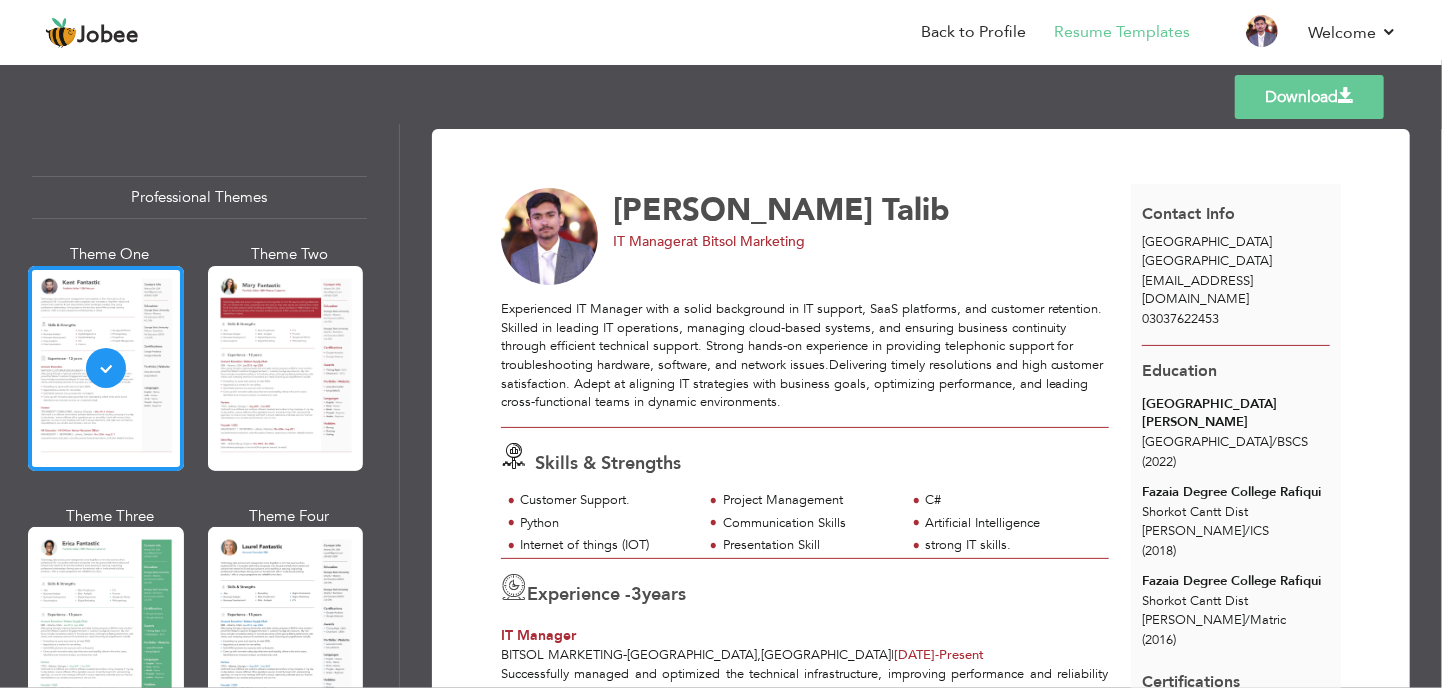 click on "Download" at bounding box center [1309, 97] 